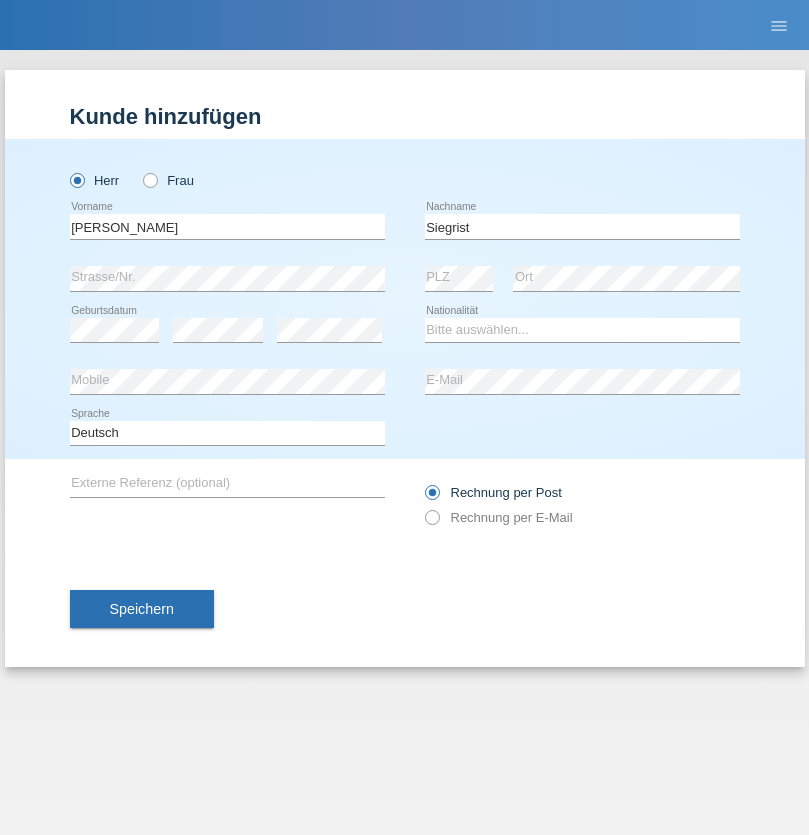 scroll, scrollTop: 0, scrollLeft: 0, axis: both 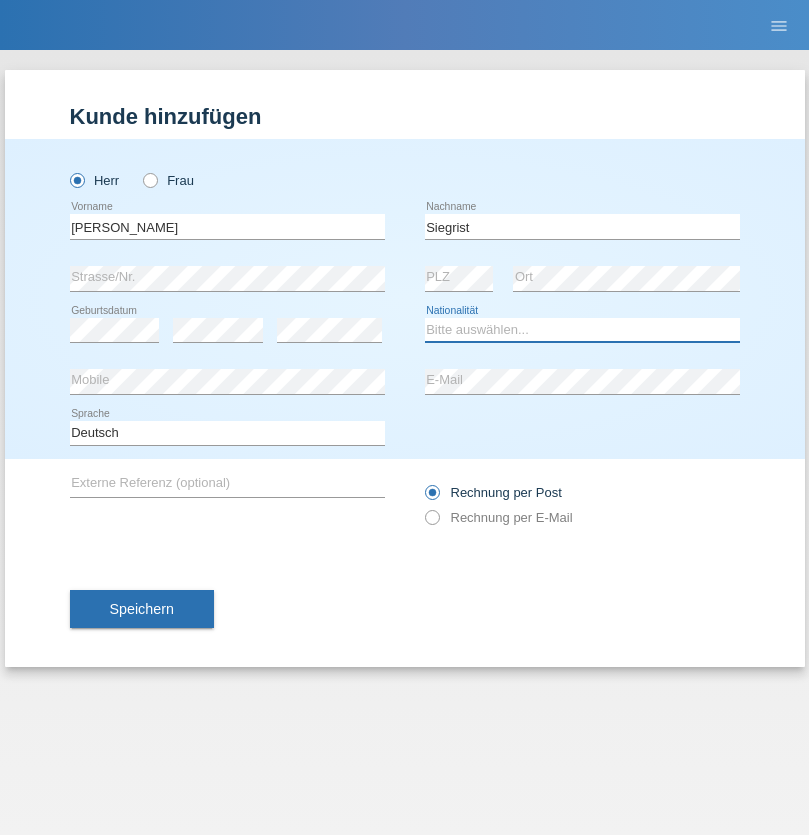 select on "CH" 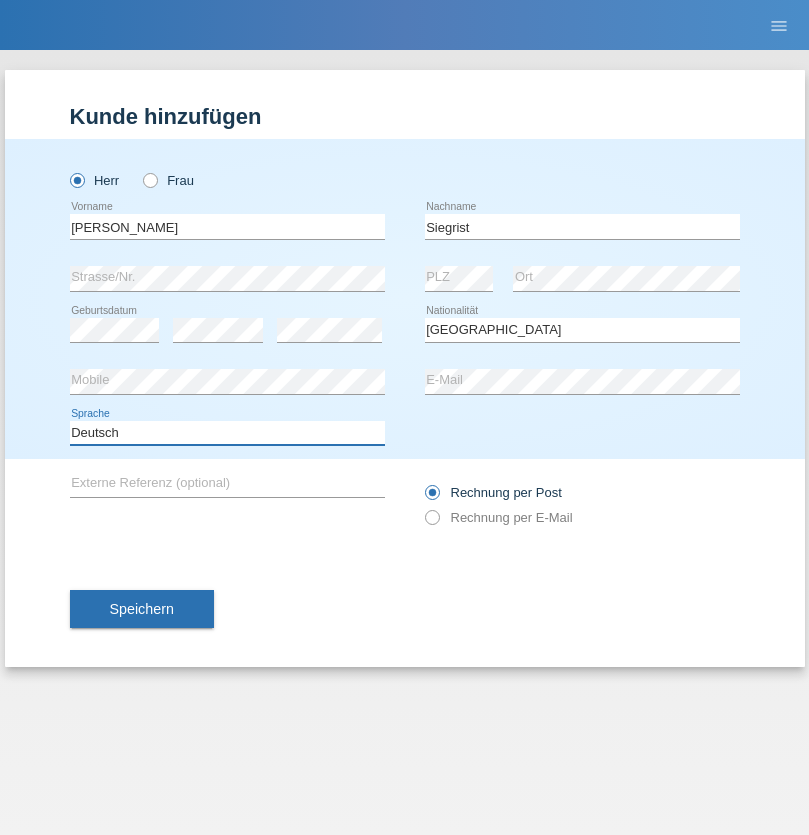 select on "en" 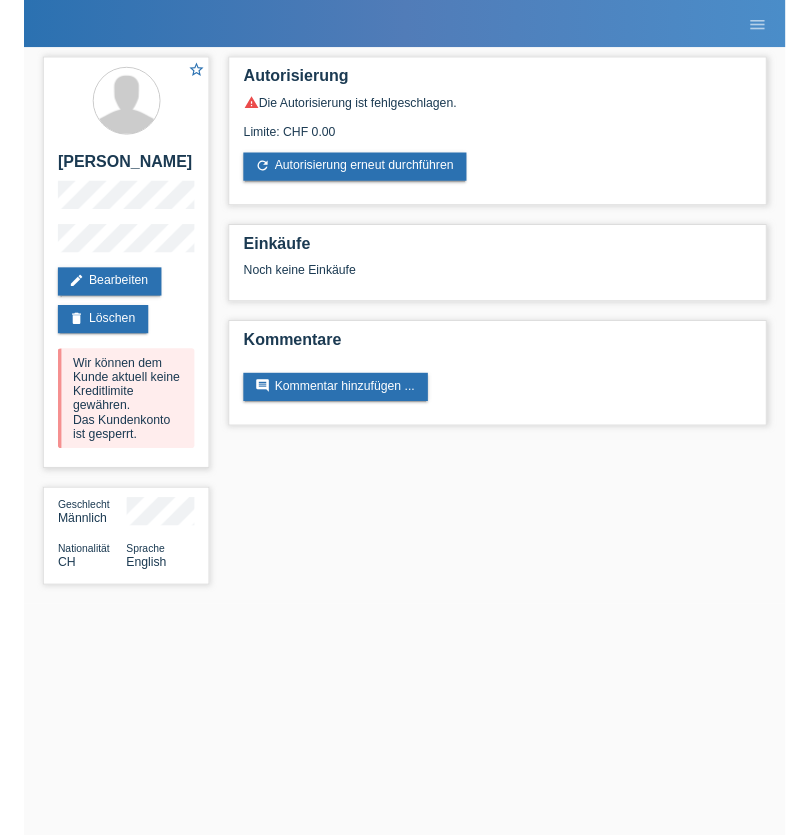 scroll, scrollTop: 0, scrollLeft: 0, axis: both 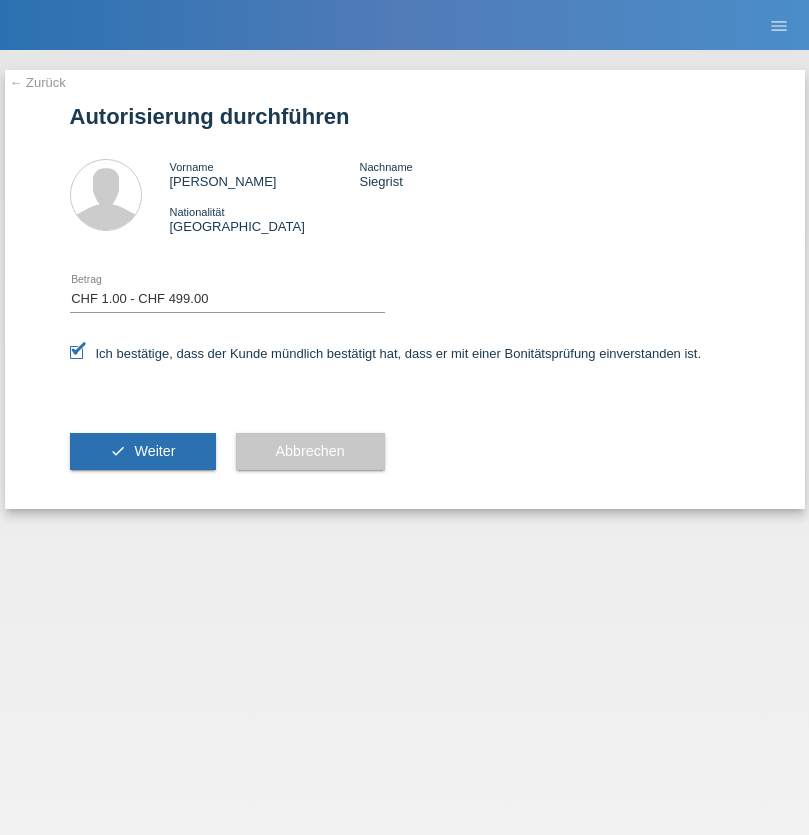select on "1" 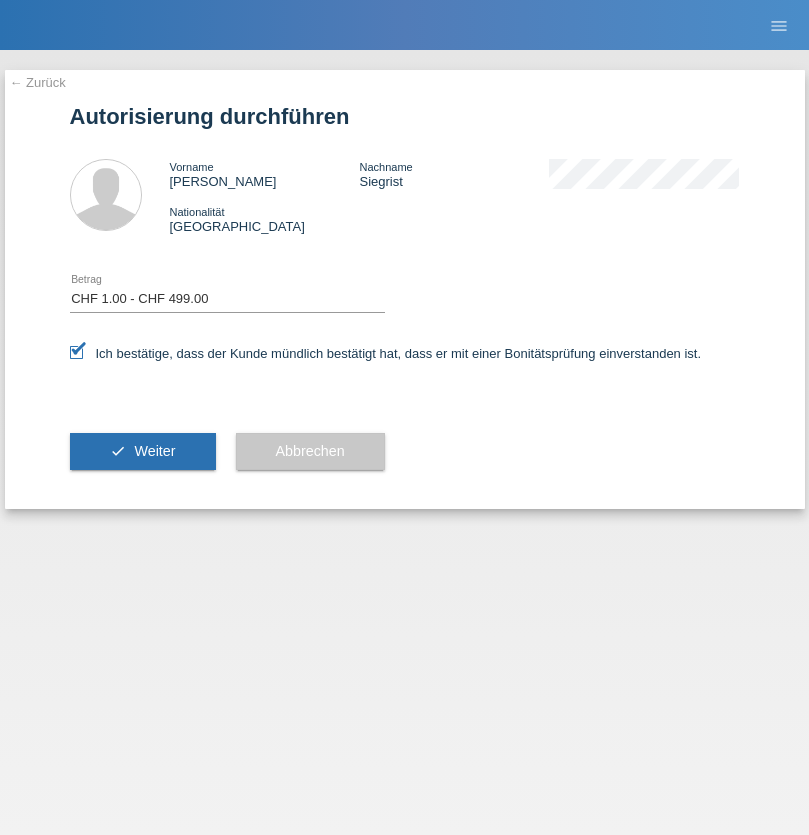 scroll, scrollTop: 0, scrollLeft: 0, axis: both 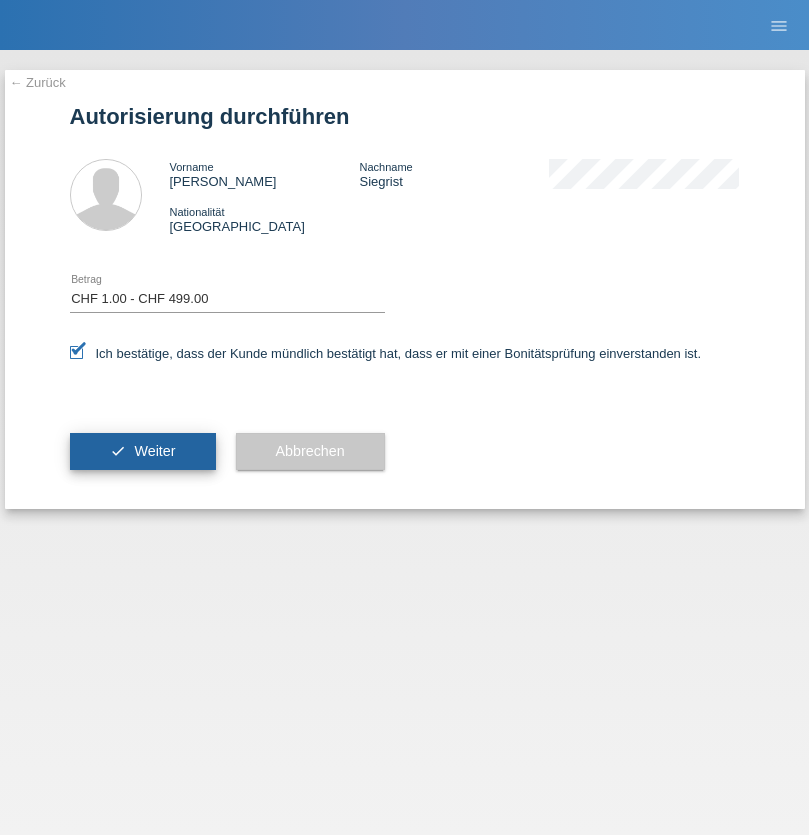 click on "Weiter" at bounding box center (154, 451) 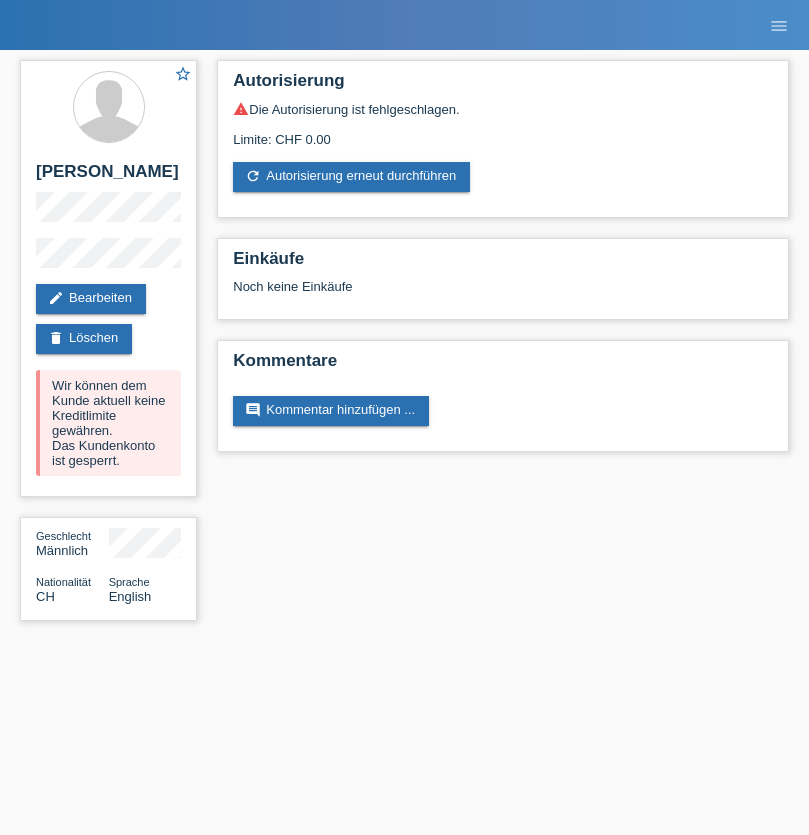 scroll, scrollTop: 0, scrollLeft: 0, axis: both 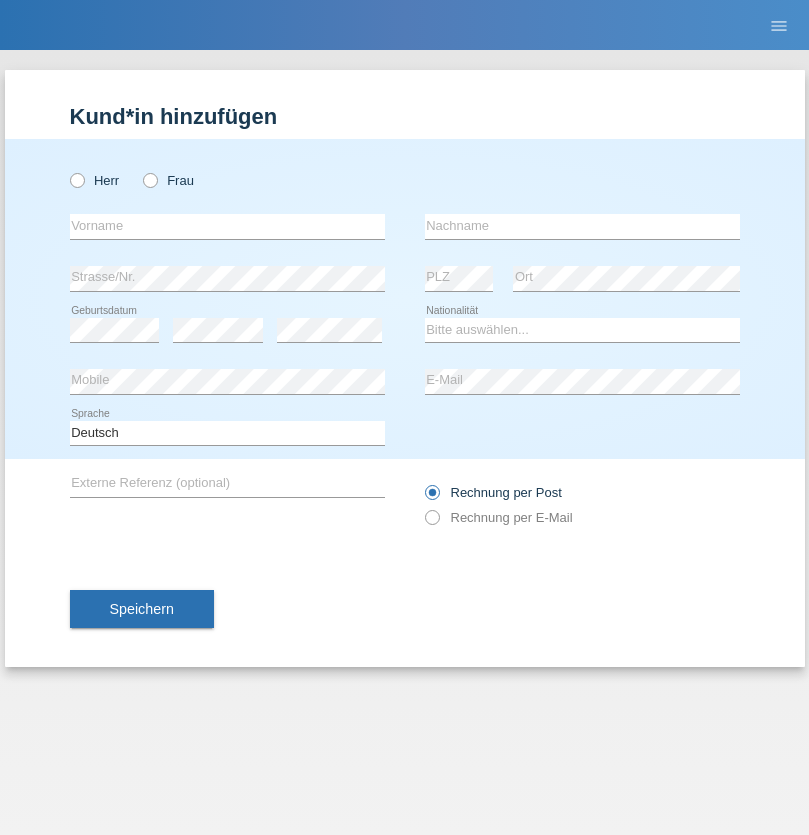 radio on "true" 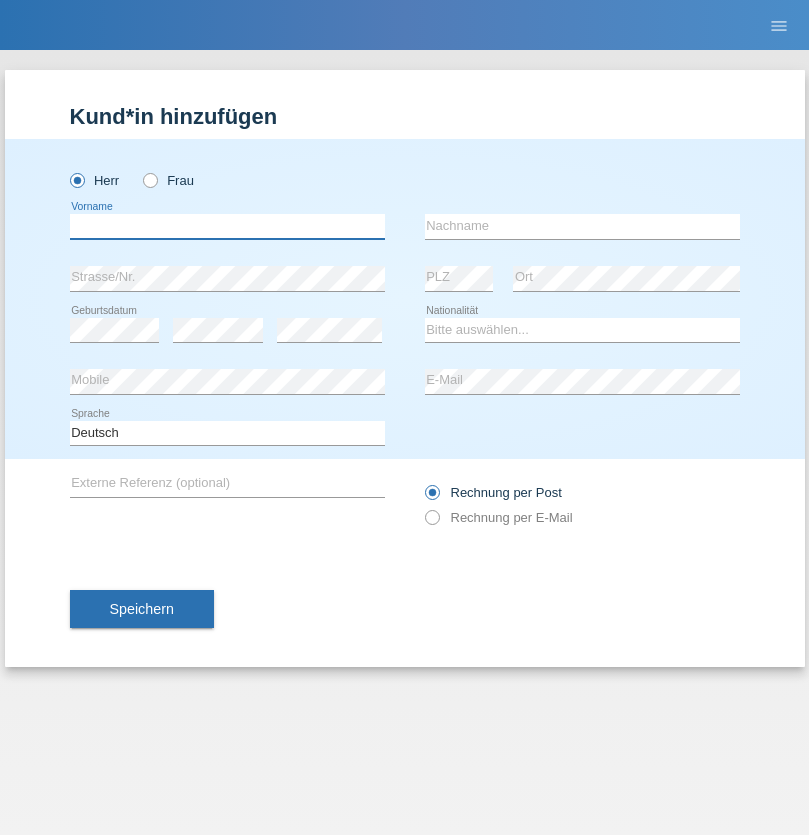 click at bounding box center [227, 226] 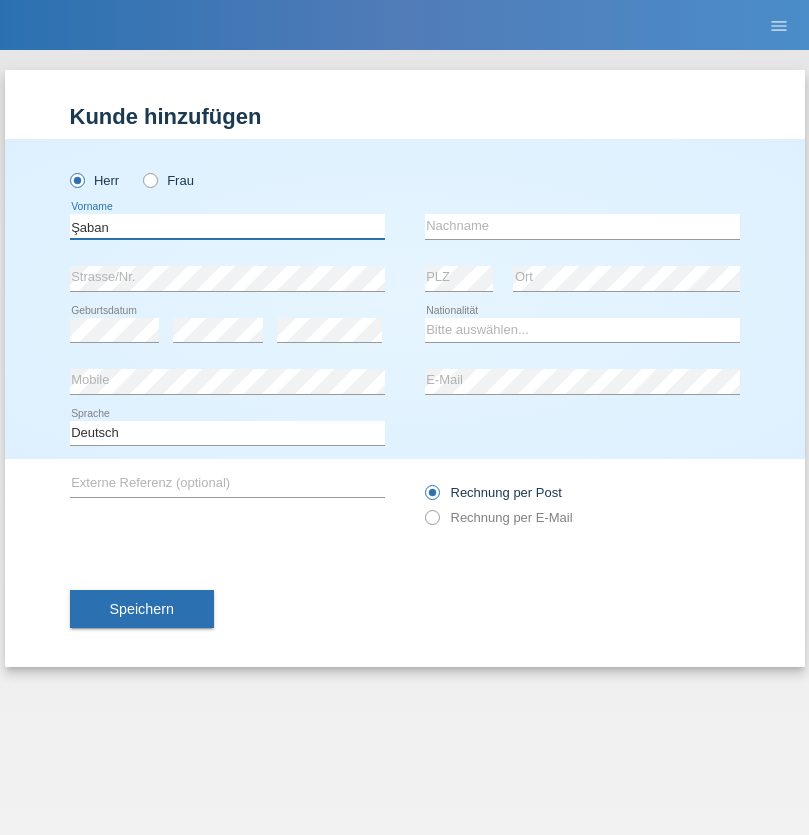 type on "Şaban" 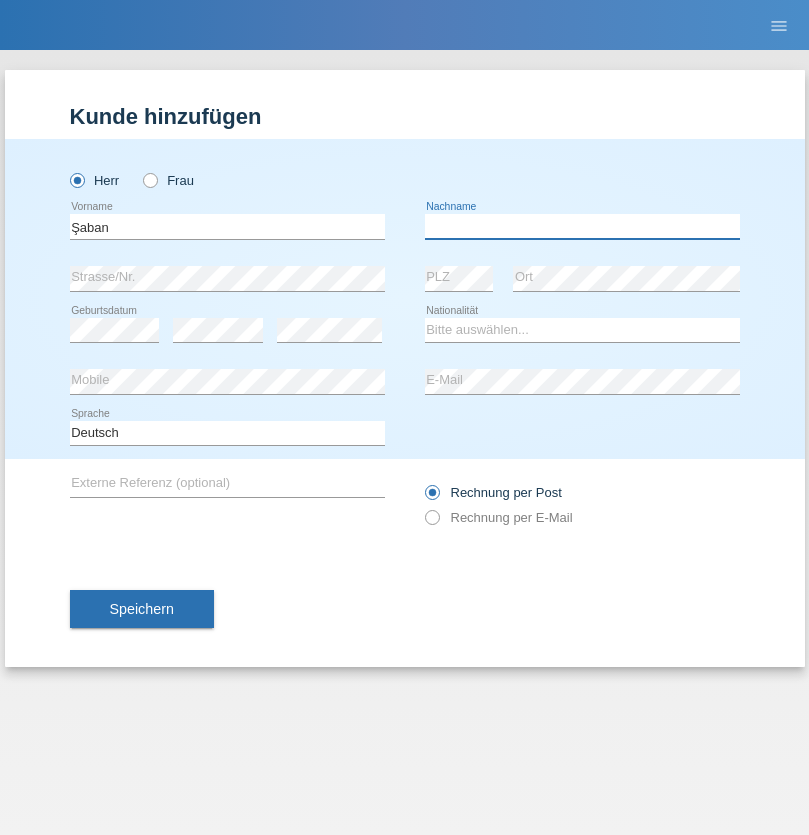click at bounding box center (582, 226) 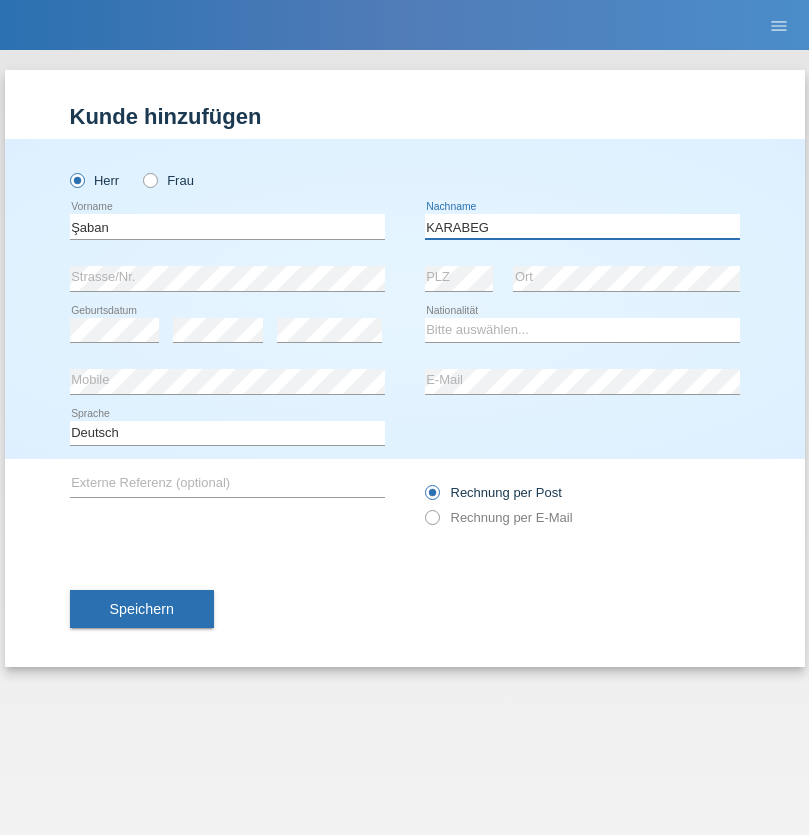 type on "KARABEG" 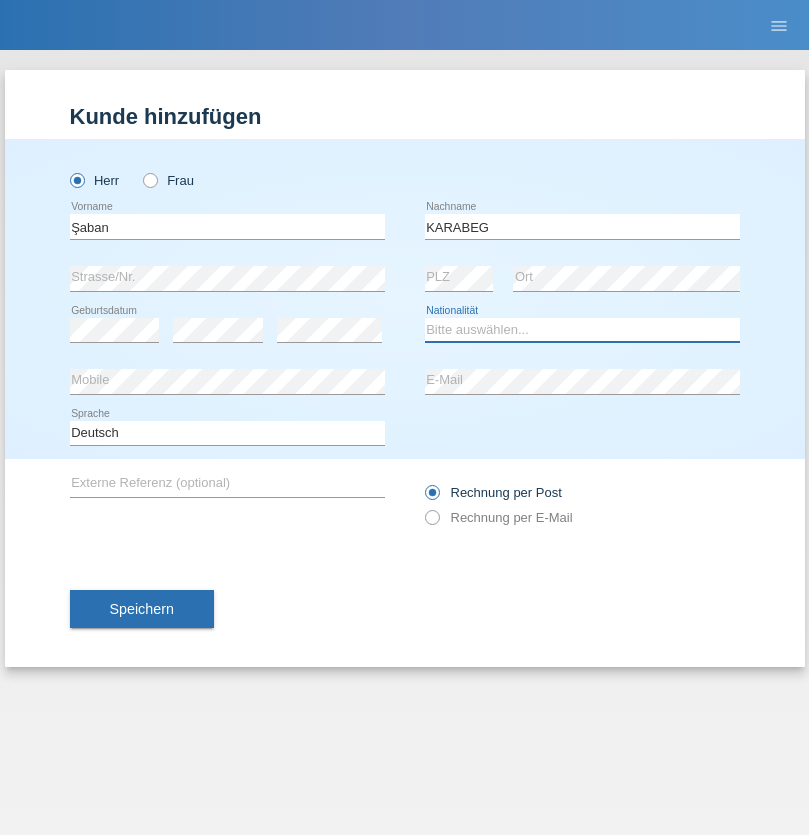 select on "TR" 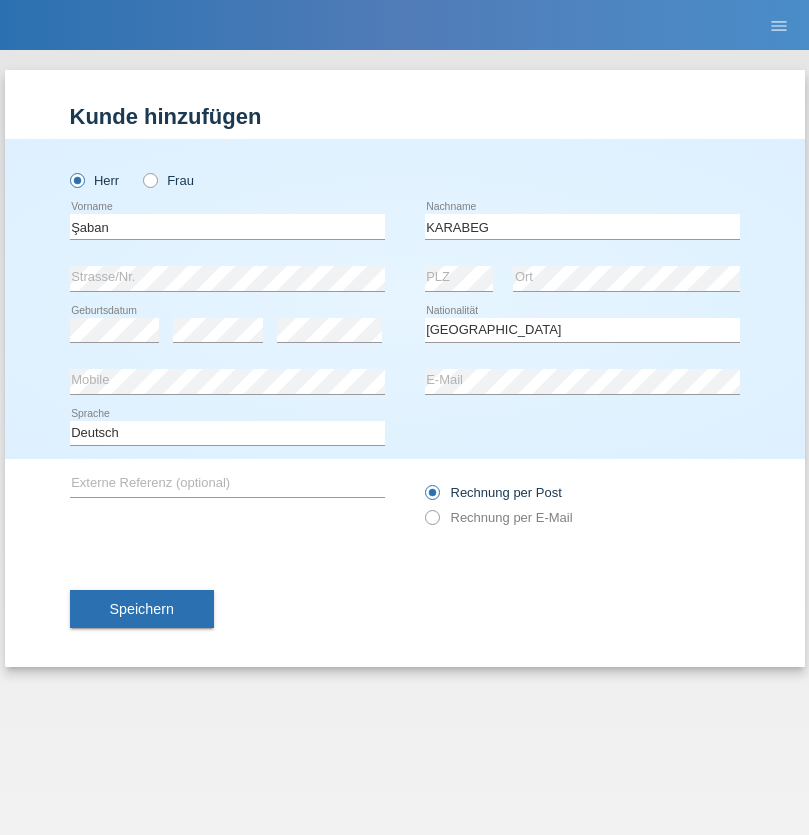 select on "C" 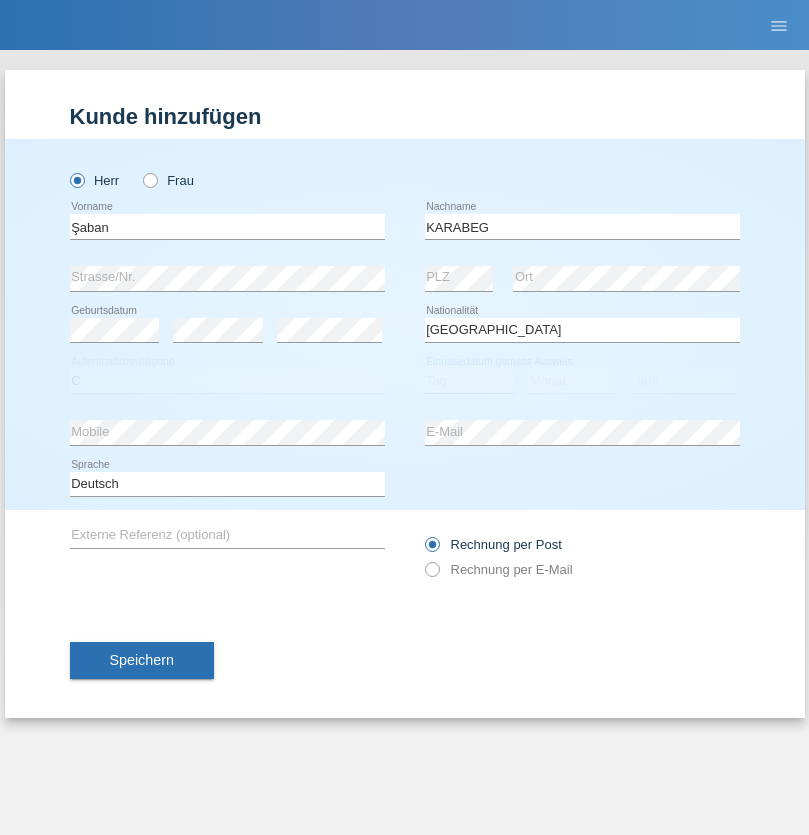 select on "25" 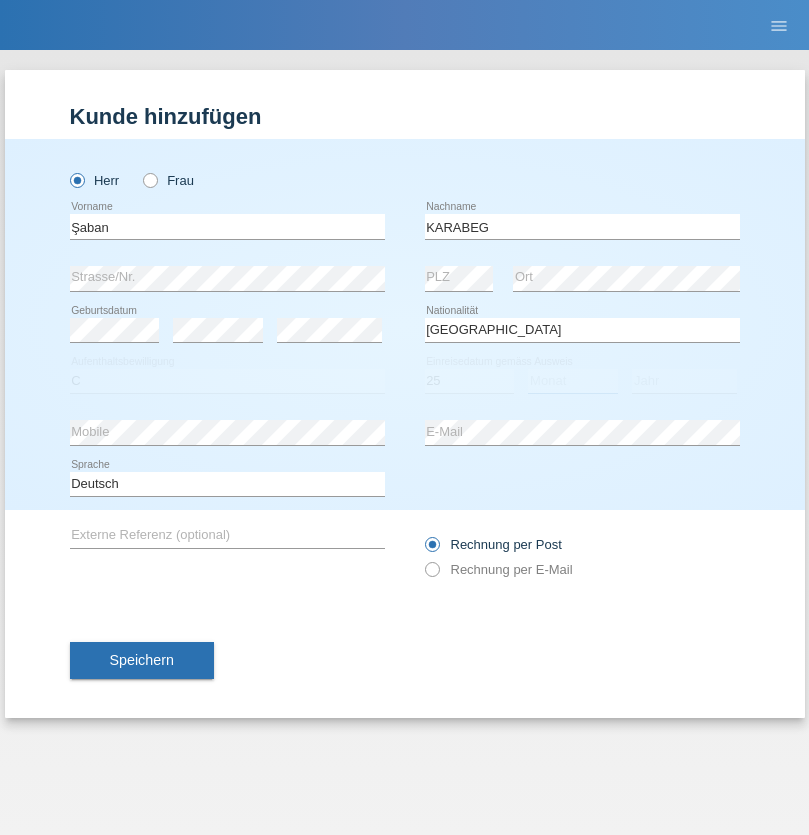 select on "09" 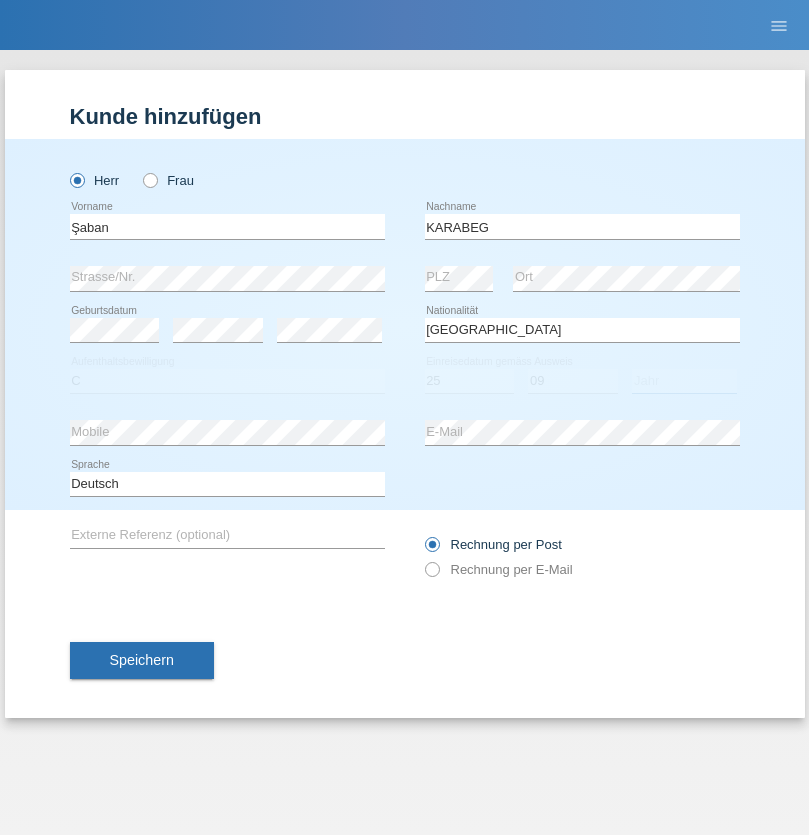 select on "2021" 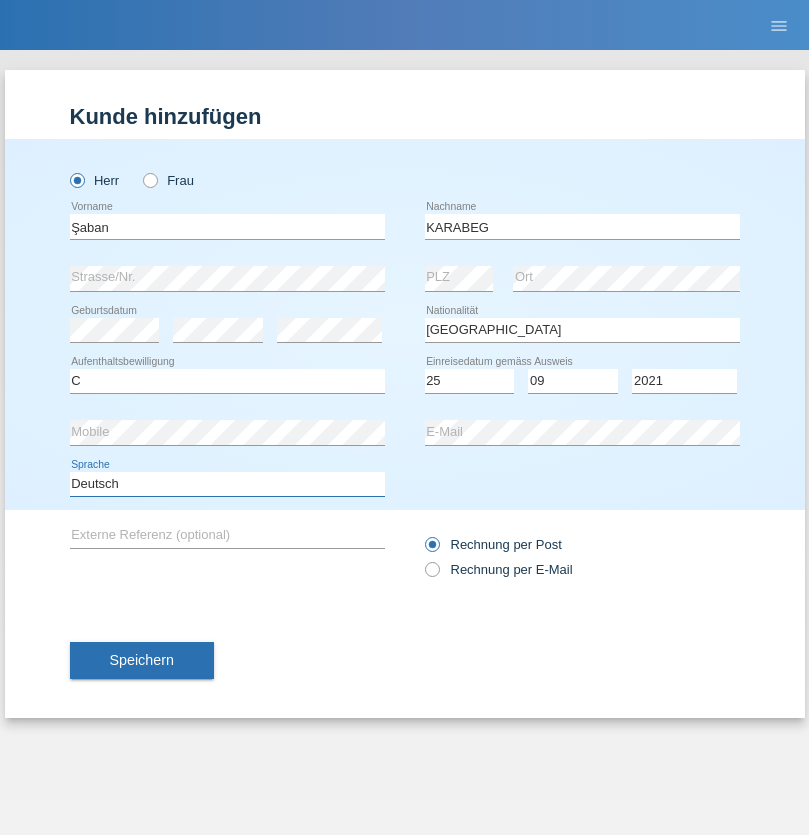 select on "en" 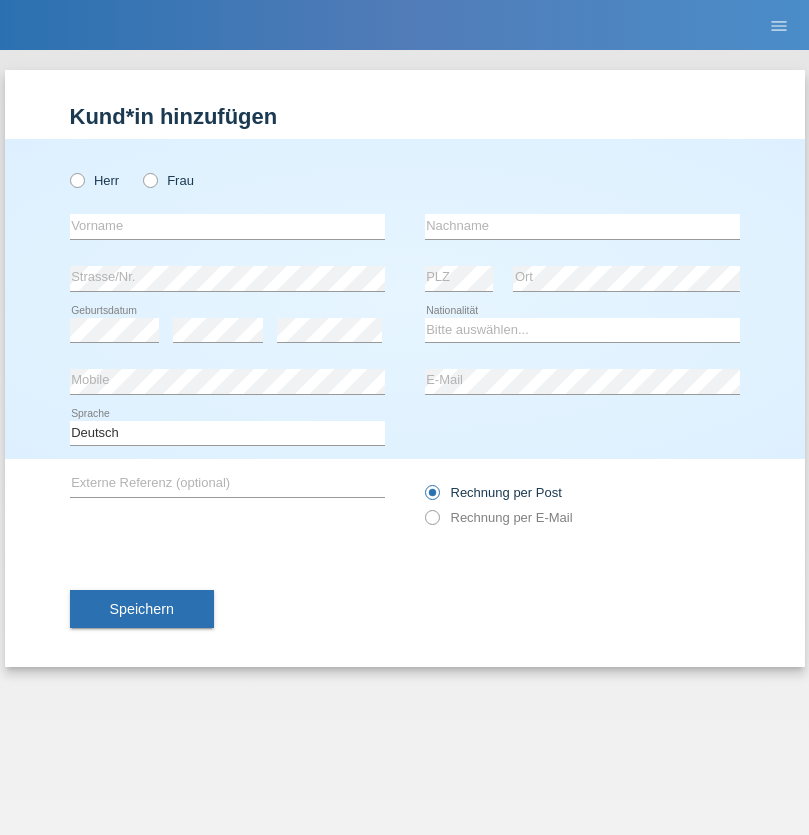 scroll, scrollTop: 0, scrollLeft: 0, axis: both 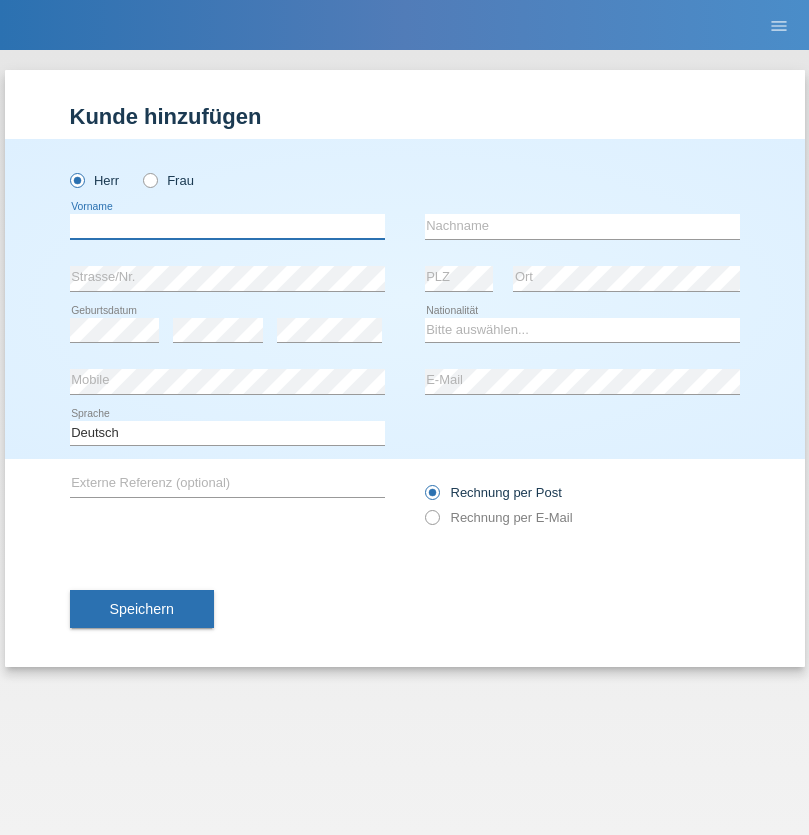 click at bounding box center (227, 226) 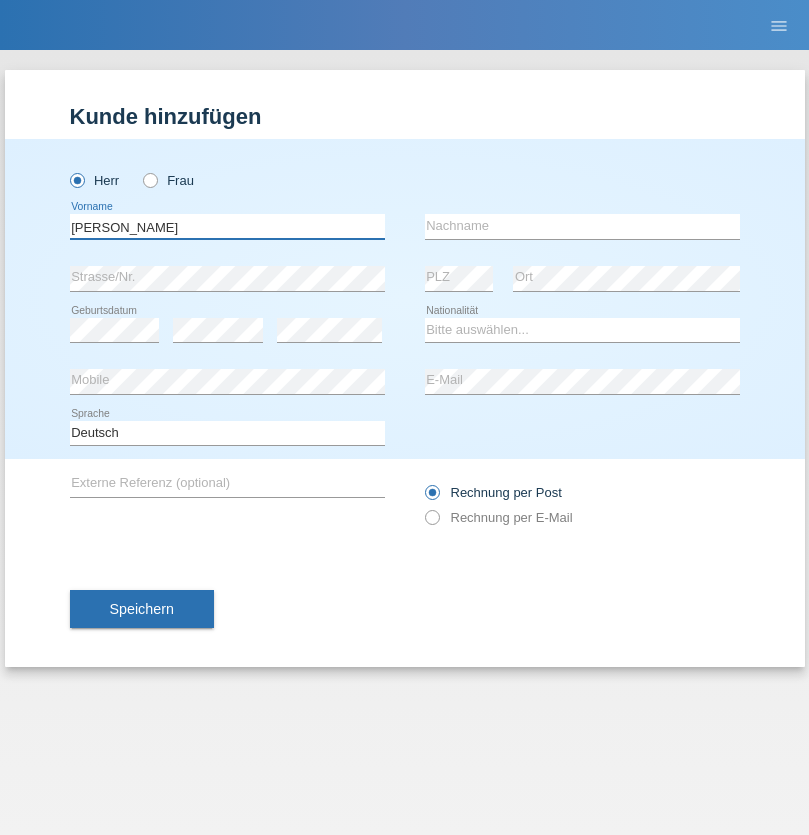 type on "Janior francisco" 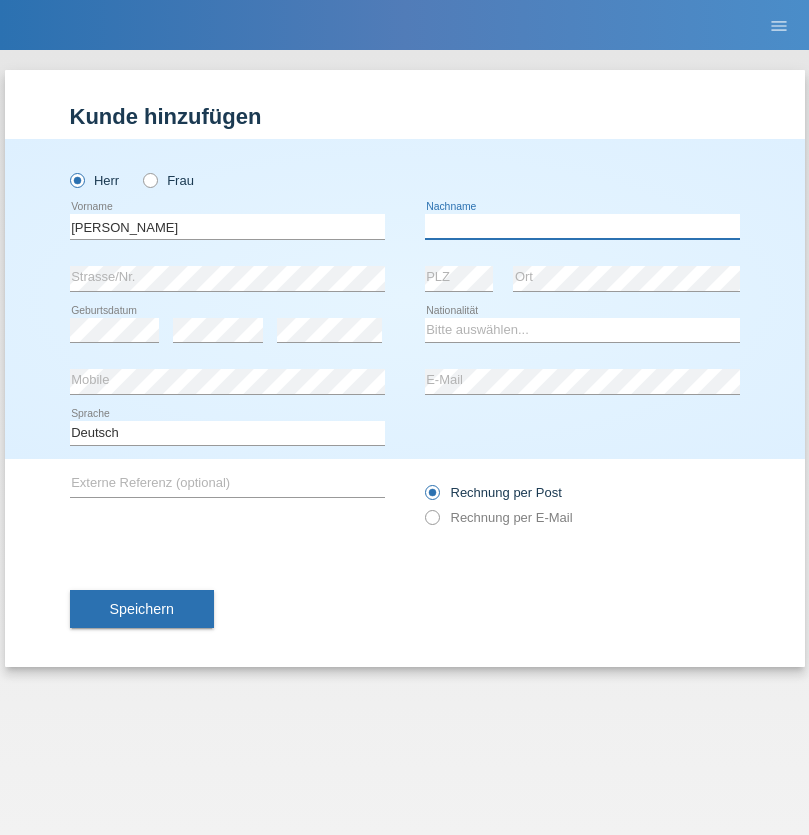 click at bounding box center (582, 226) 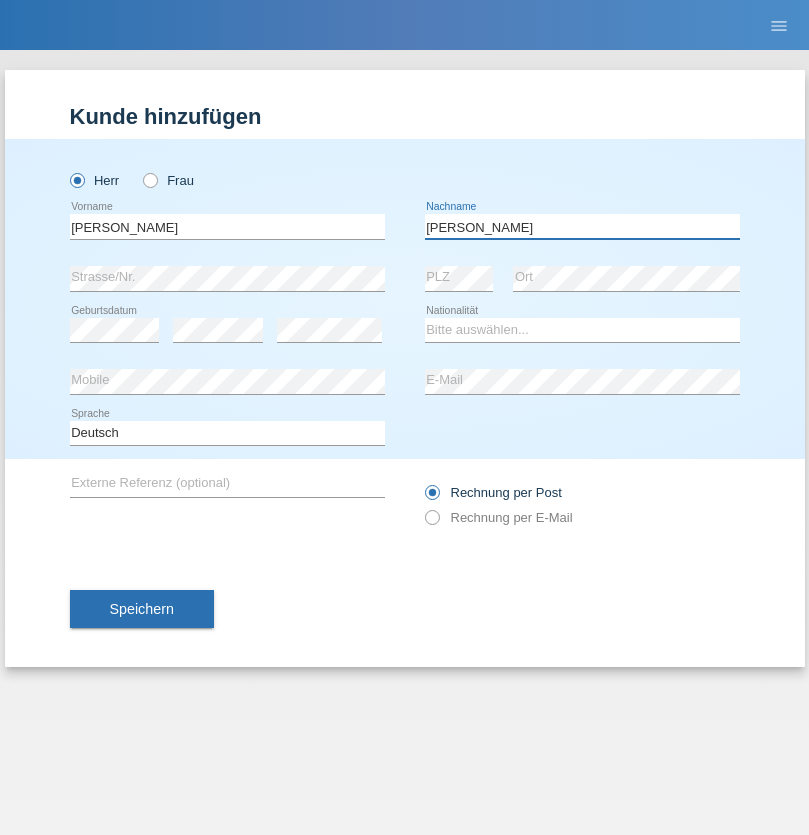 type on "Romero romero" 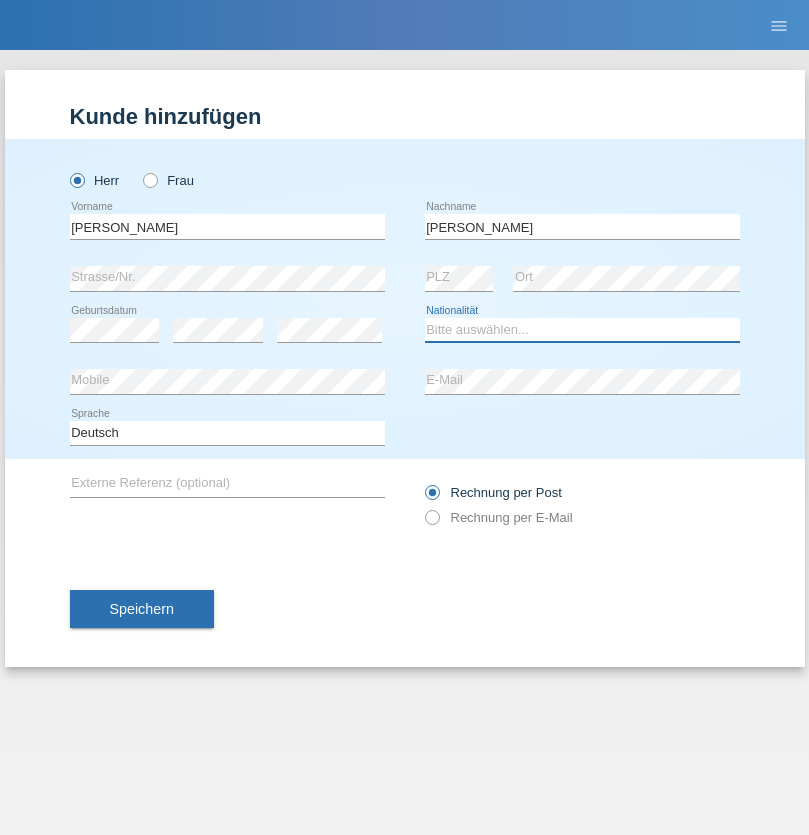 select on "AO" 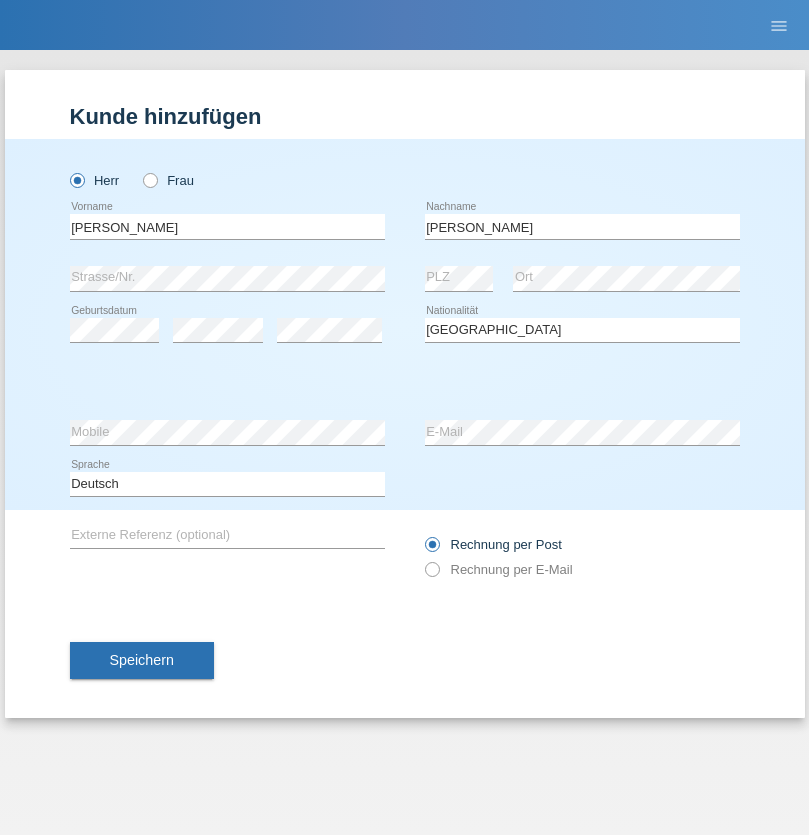 select on "C" 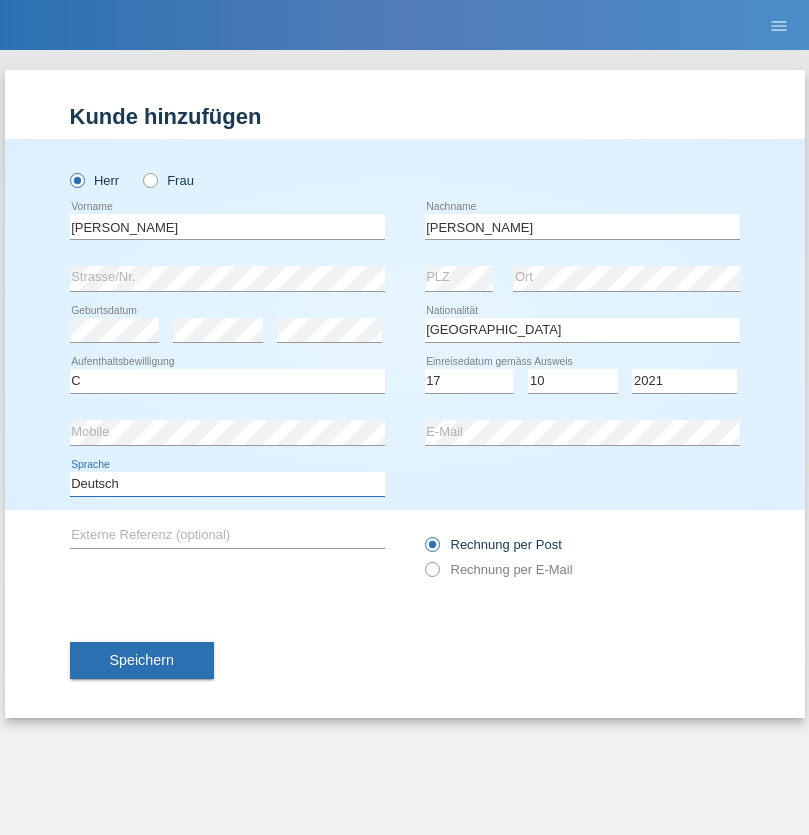 select on "en" 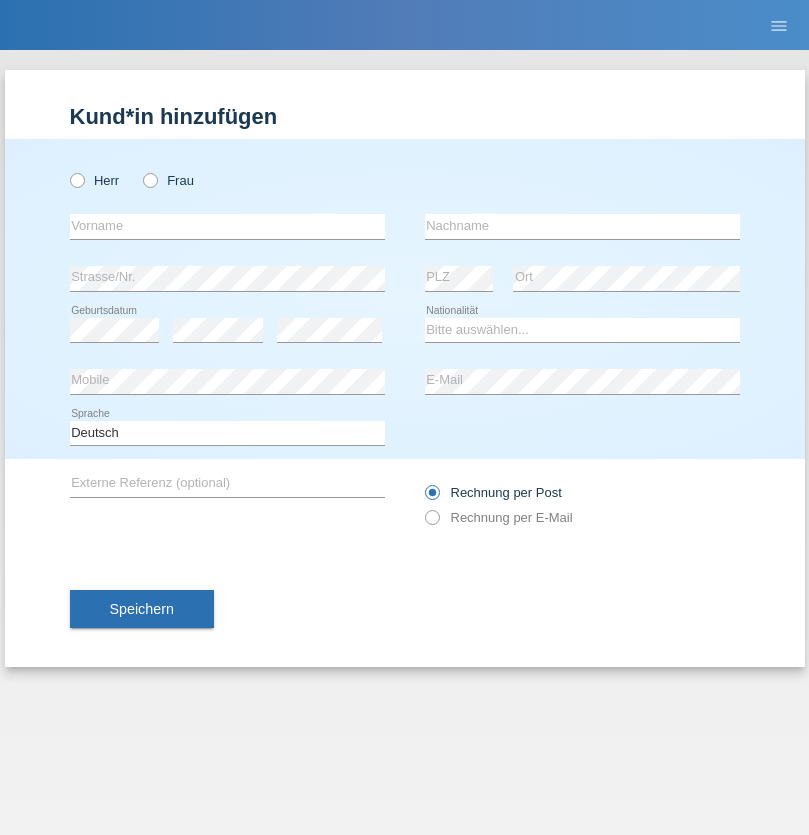 scroll, scrollTop: 0, scrollLeft: 0, axis: both 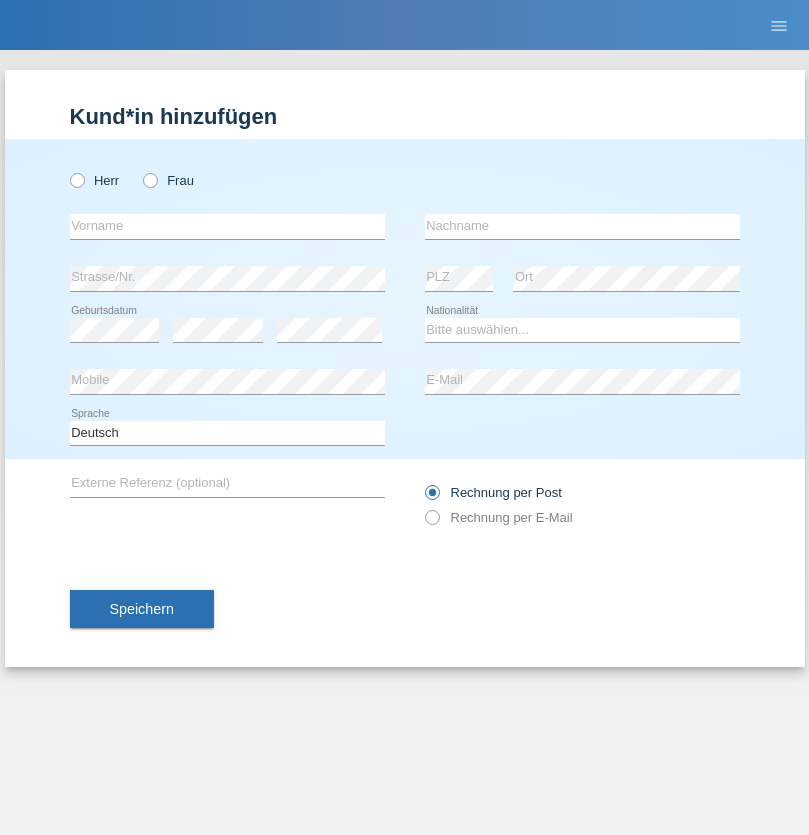 radio on "true" 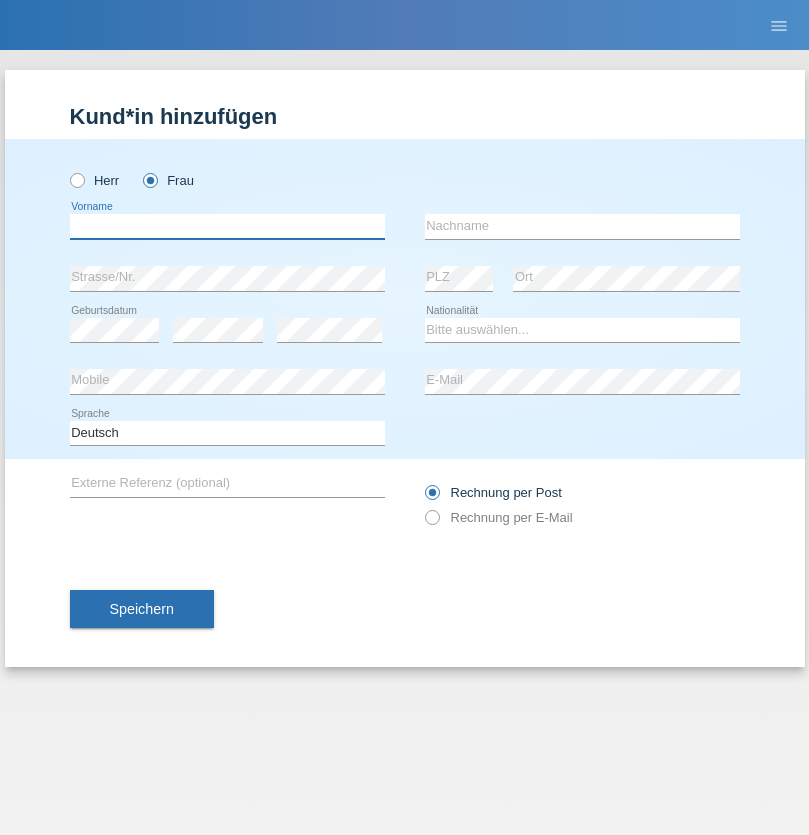 click at bounding box center (227, 226) 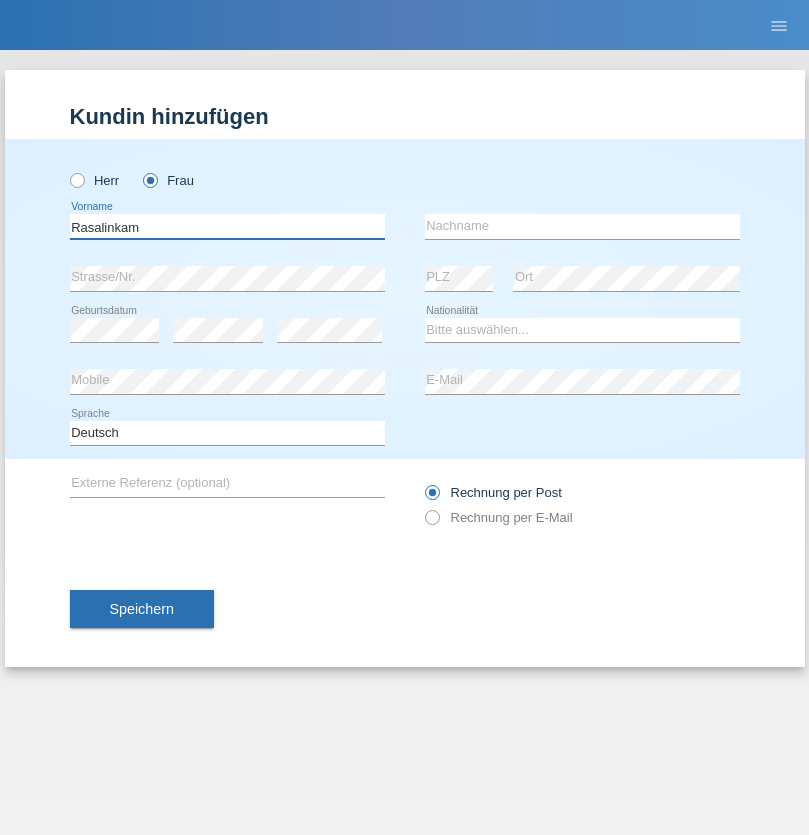 type on "Rasalinkam" 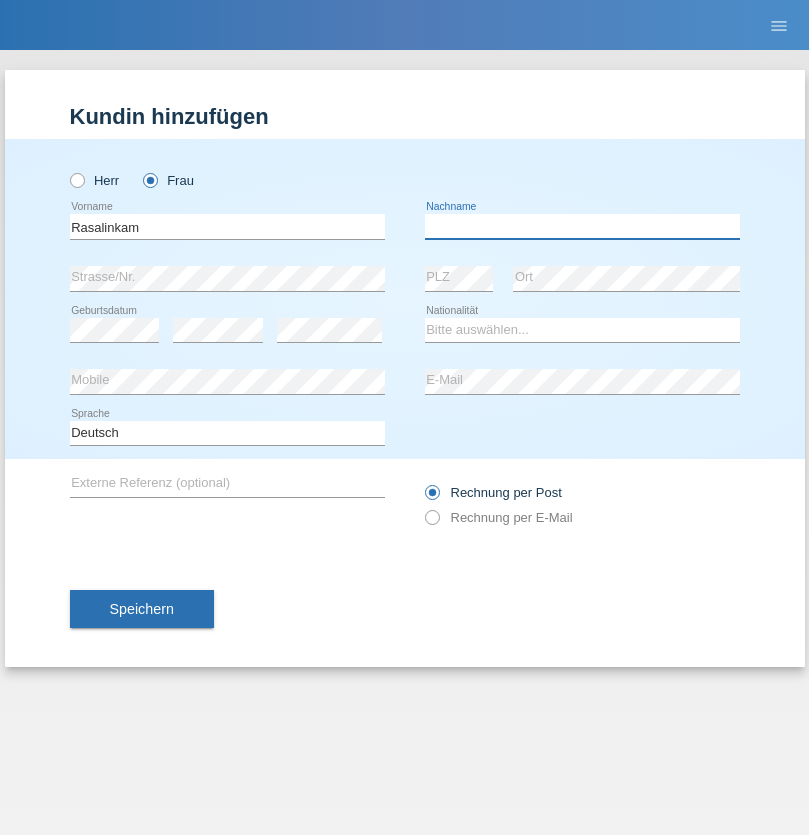 click at bounding box center [582, 226] 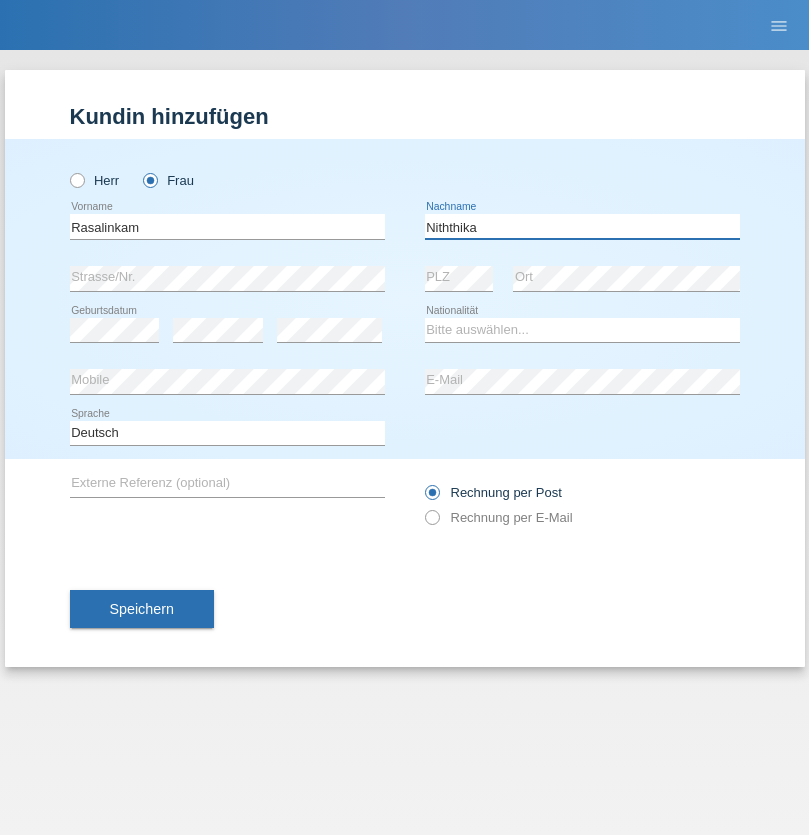 type on "Niththika" 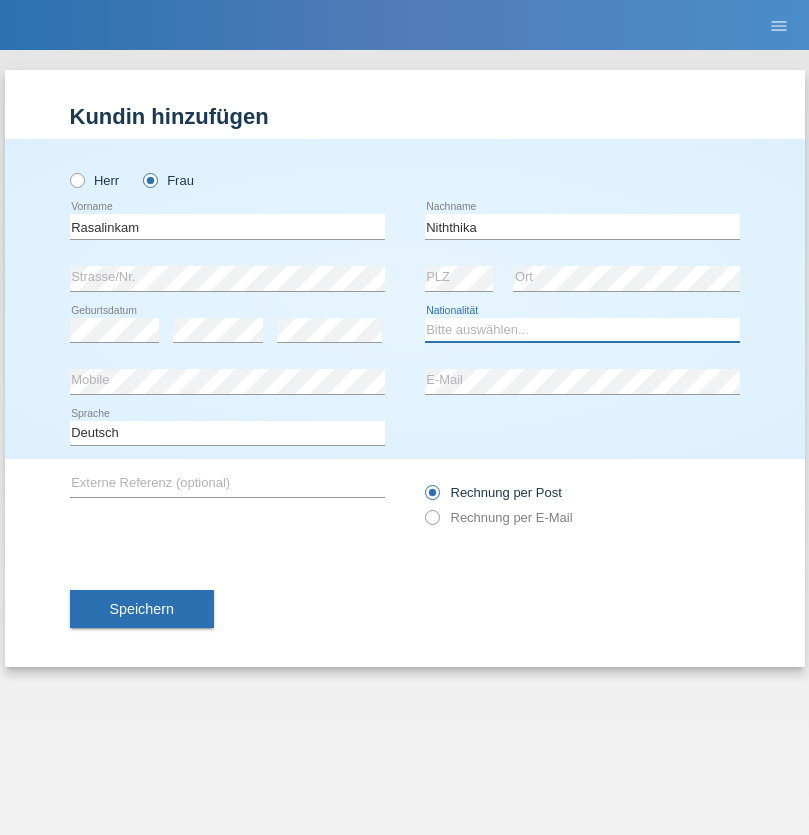 select on "LK" 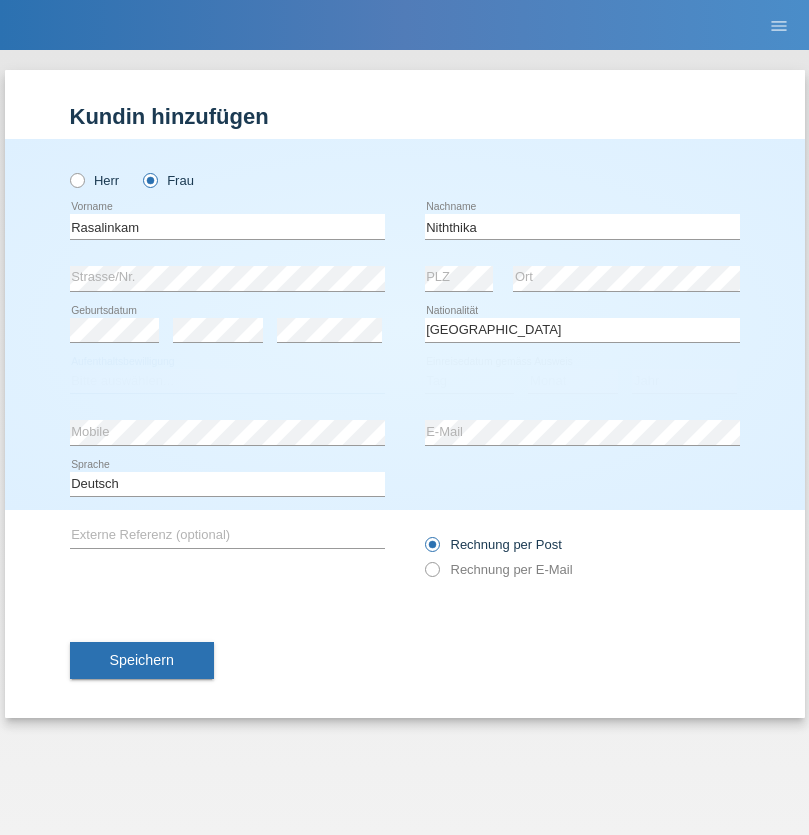 select on "C" 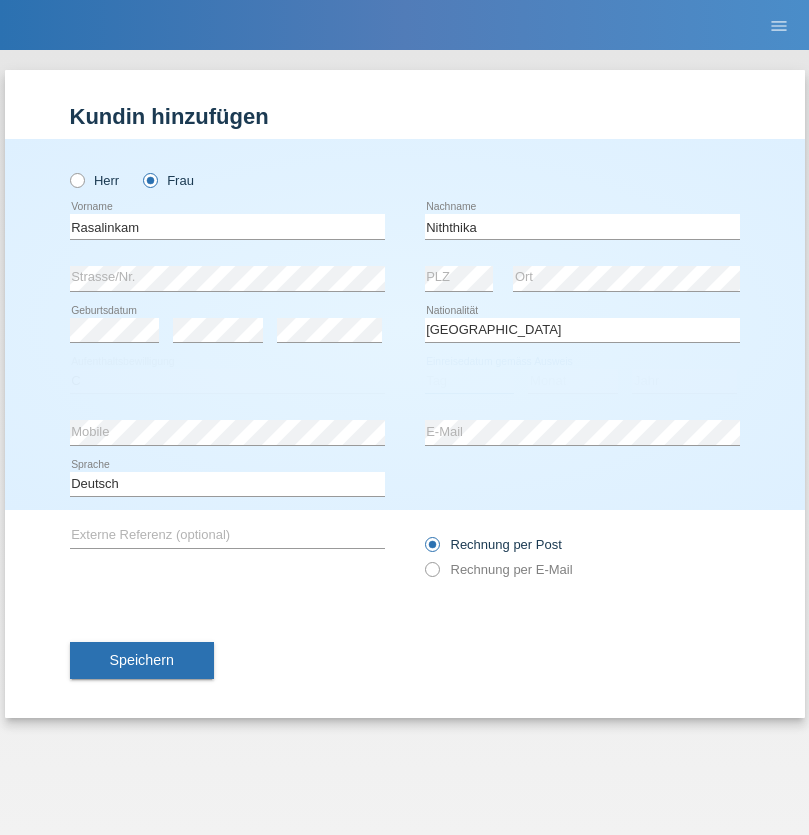 select on "20" 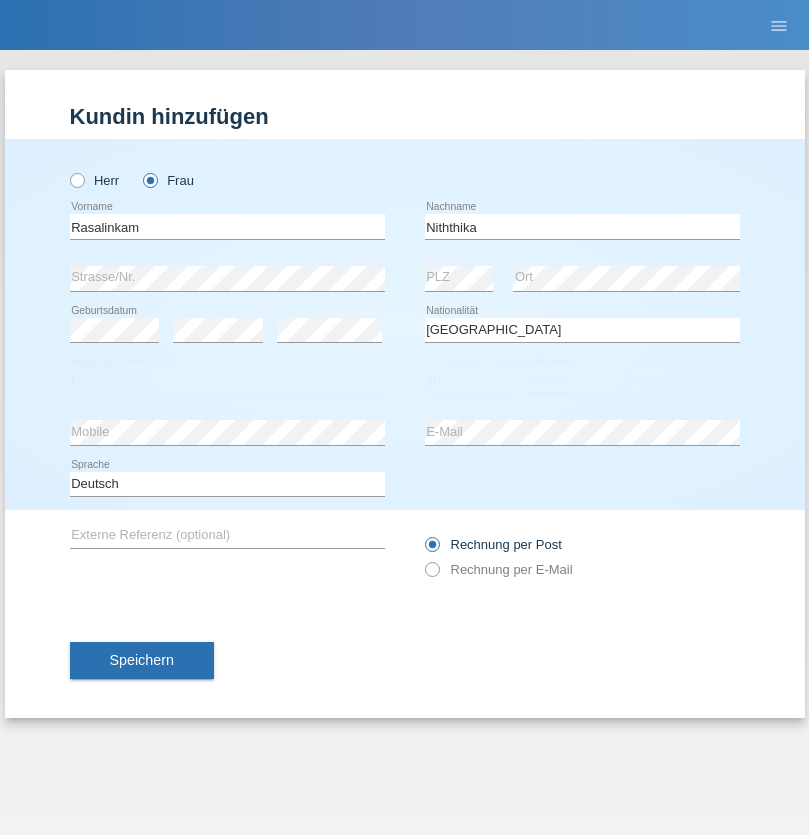 select on "07" 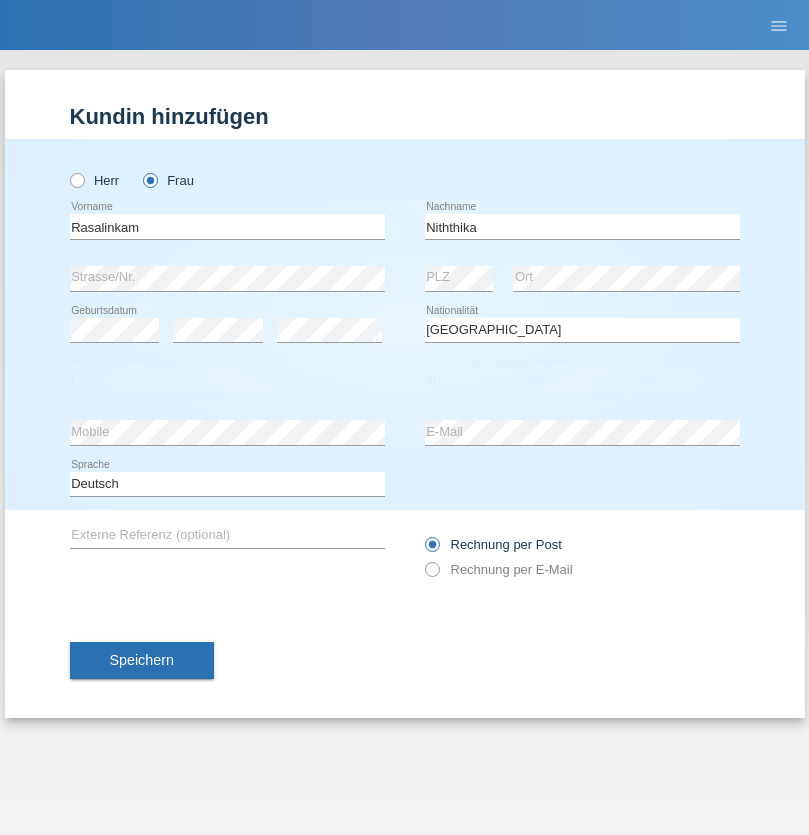select on "2021" 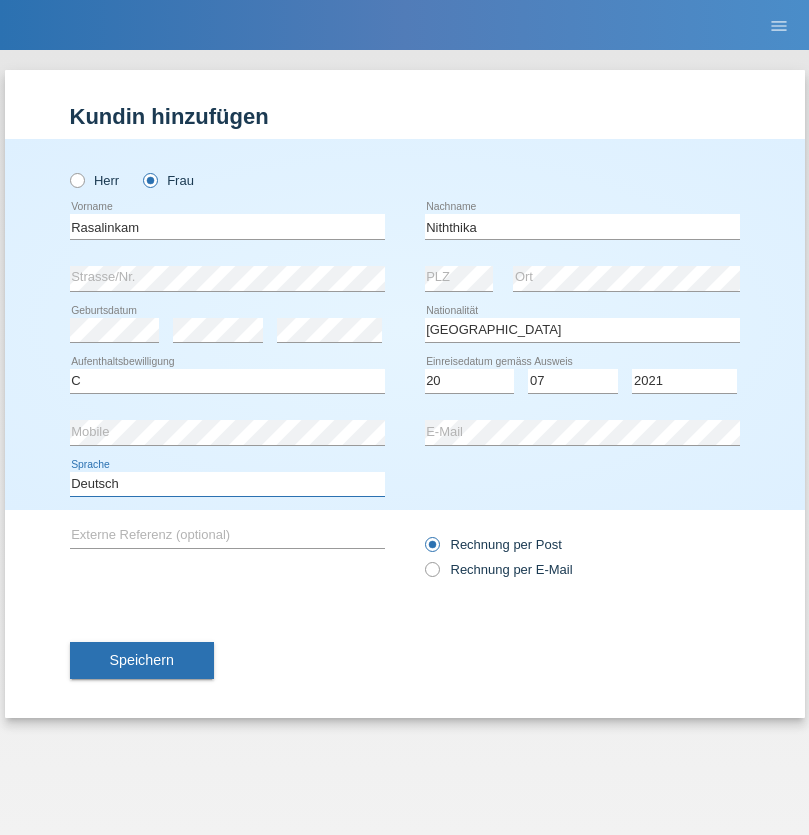 select on "en" 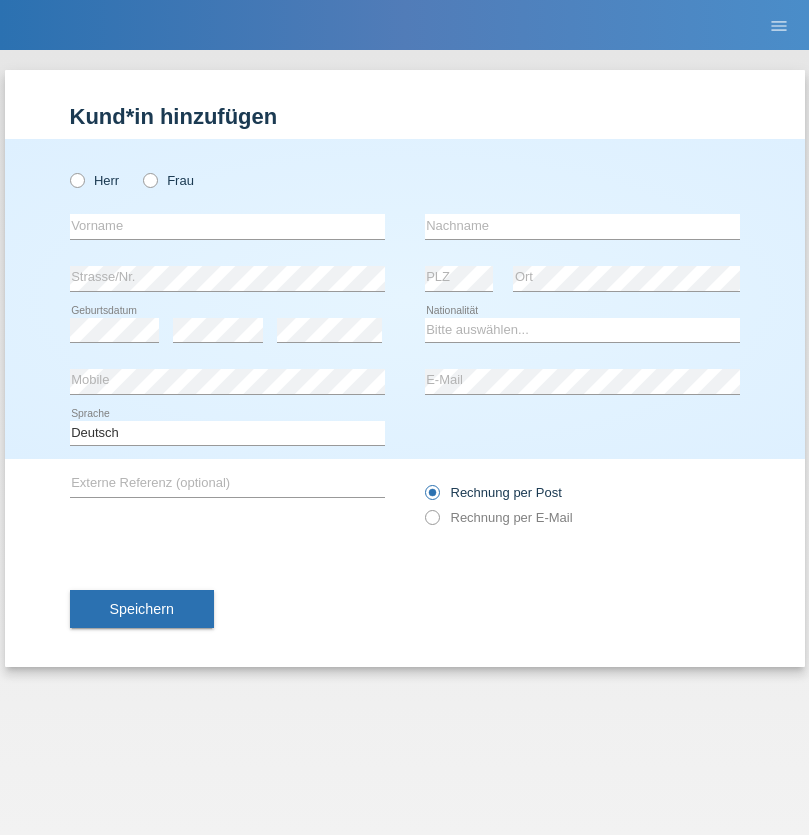 scroll, scrollTop: 0, scrollLeft: 0, axis: both 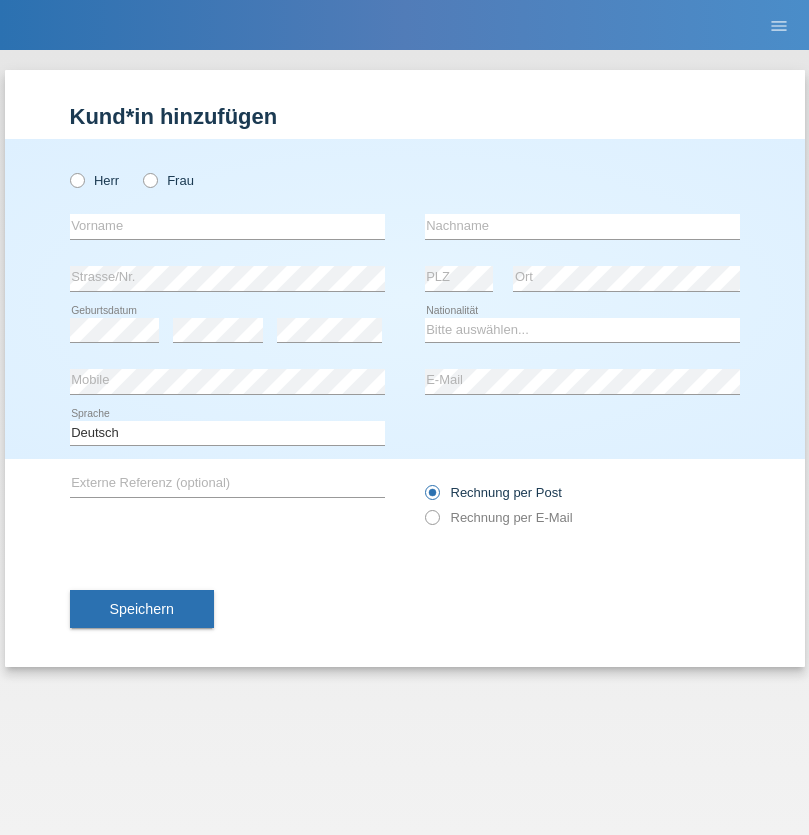 radio on "true" 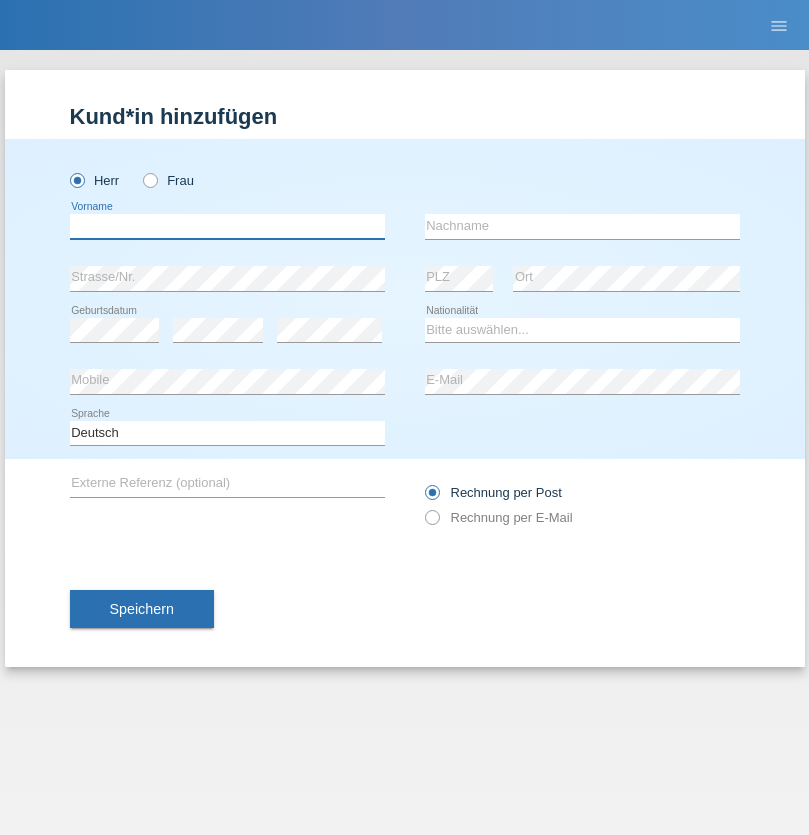 click at bounding box center [227, 226] 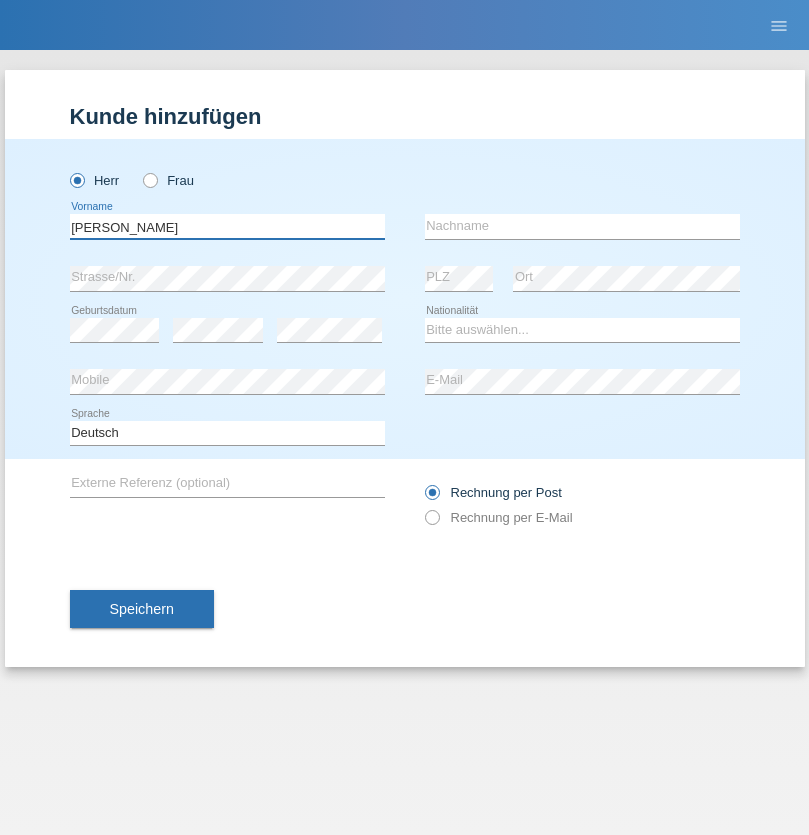type on "[PERSON_NAME]" 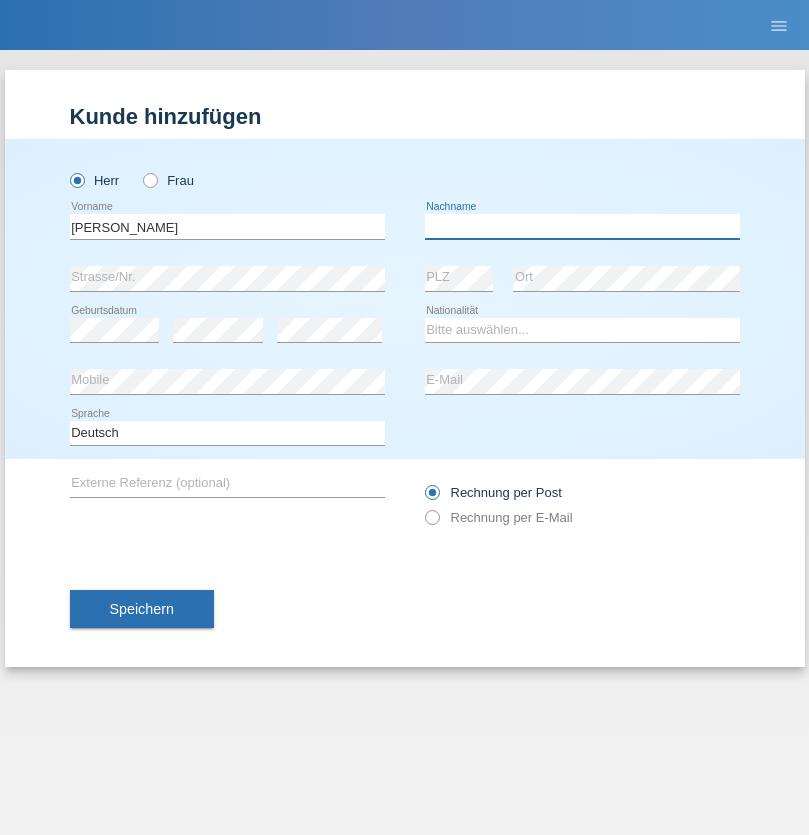 click at bounding box center [582, 226] 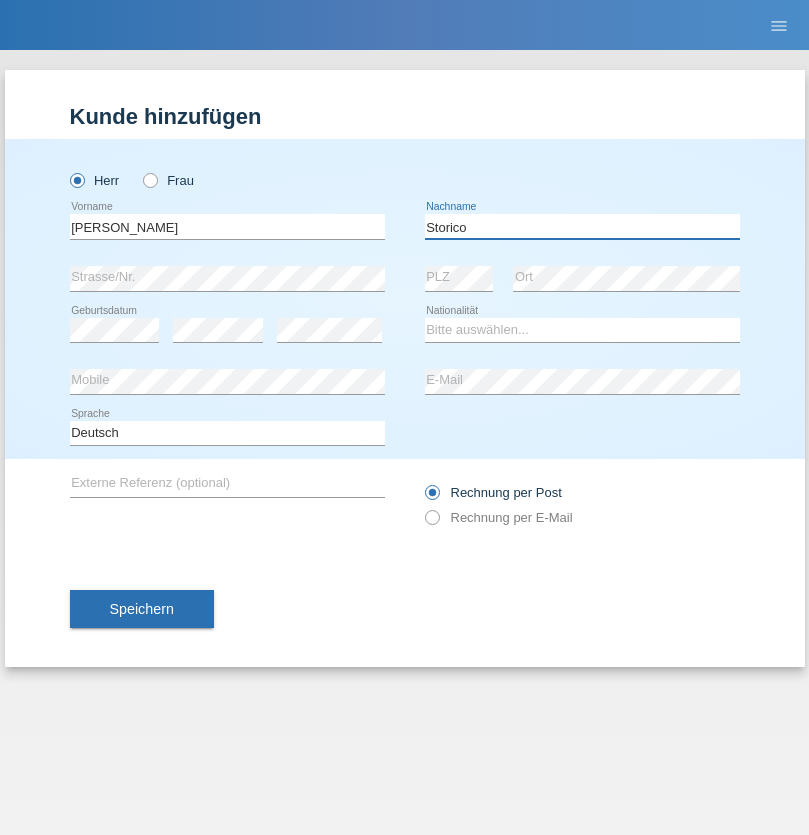 type on "Storico" 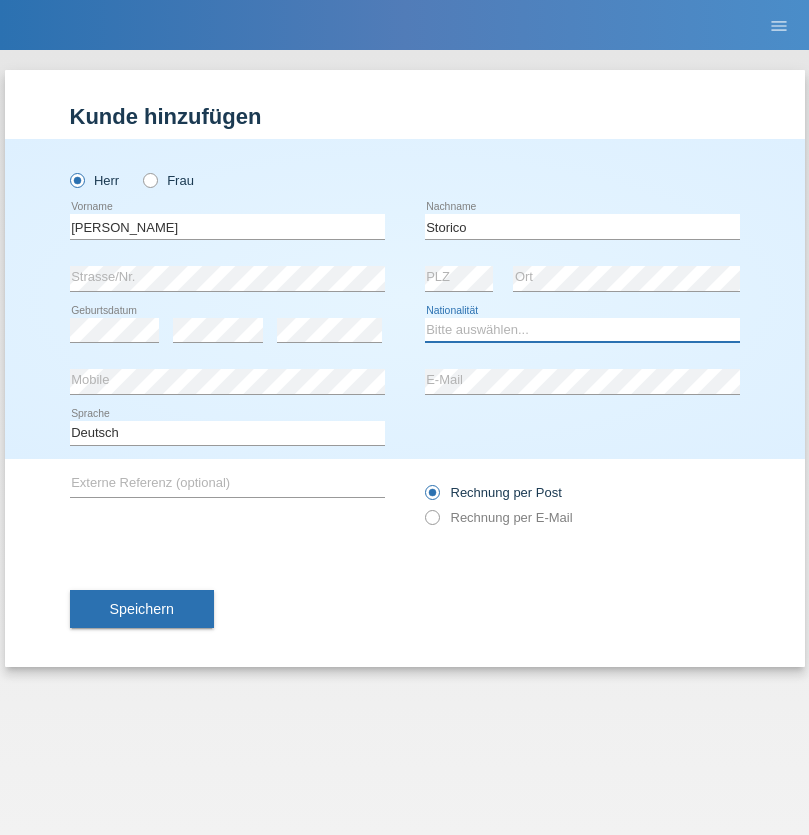 select on "IT" 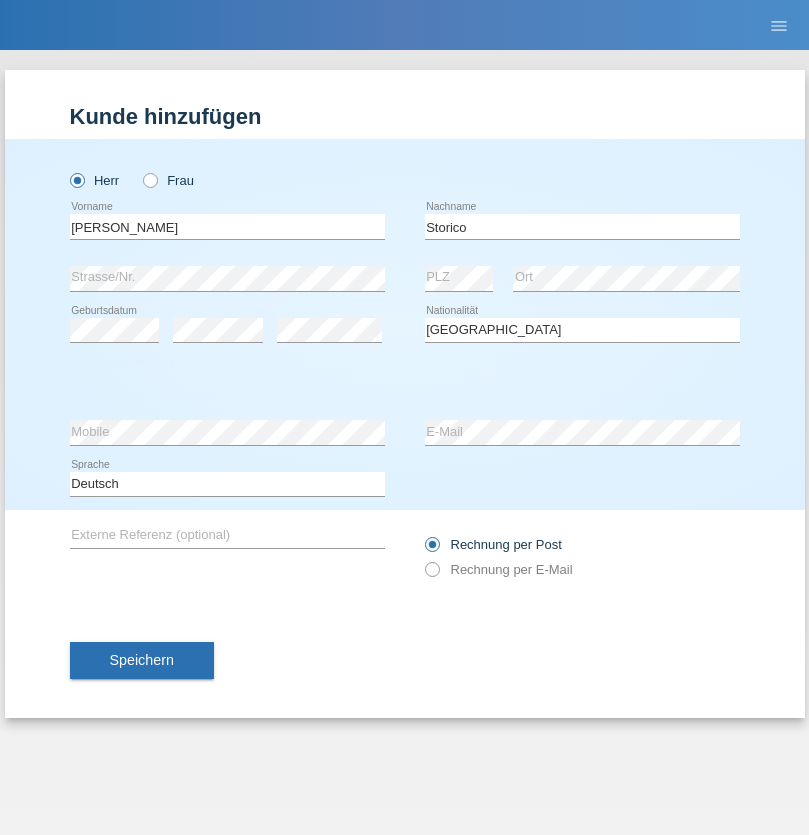 select on "C" 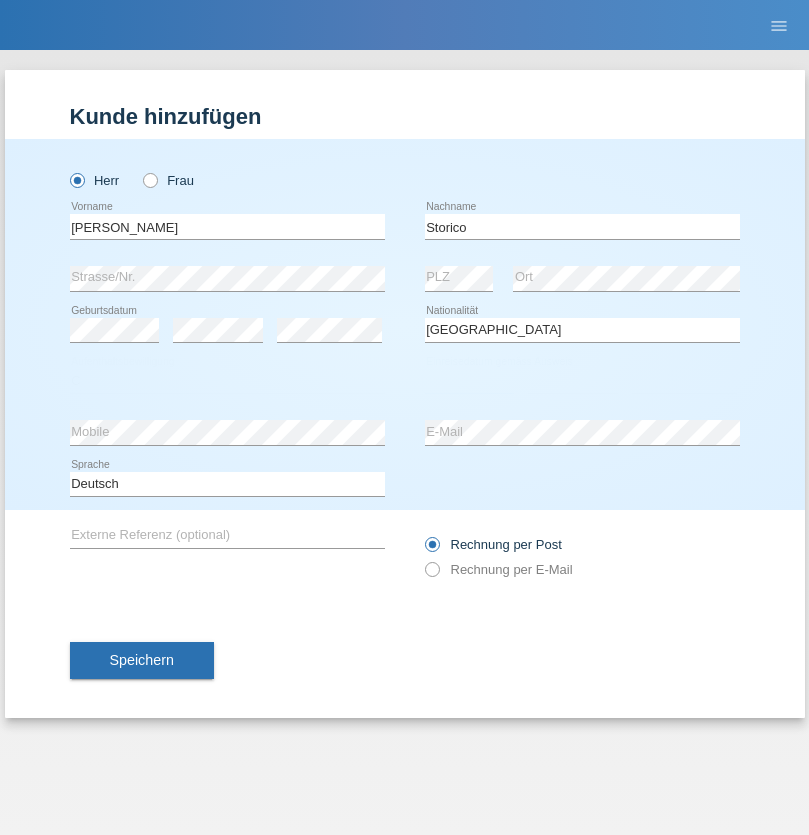 select on "20" 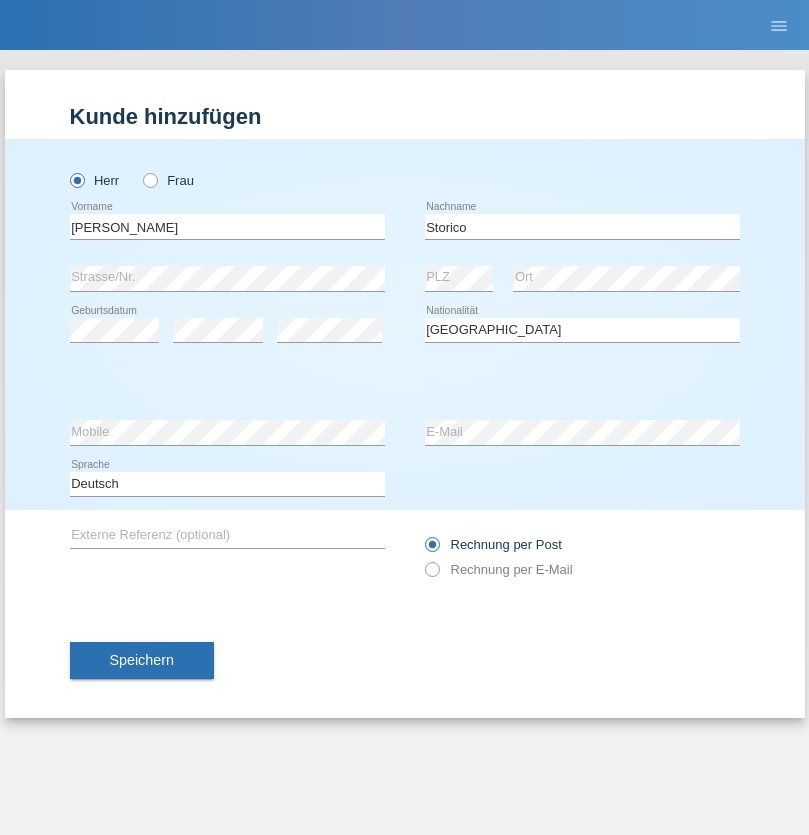 select on "07" 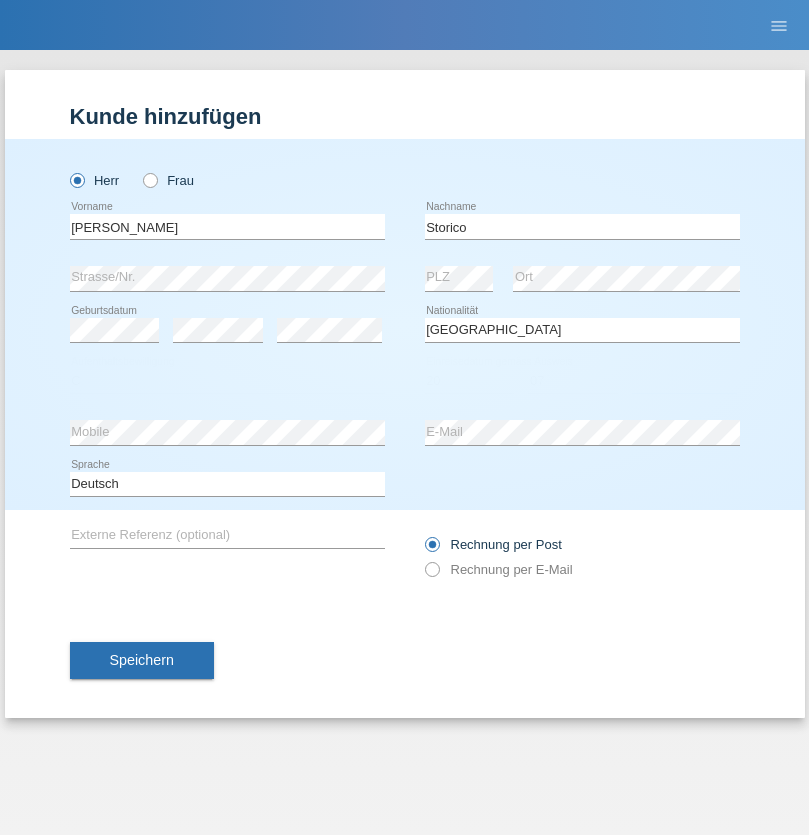 select on "2021" 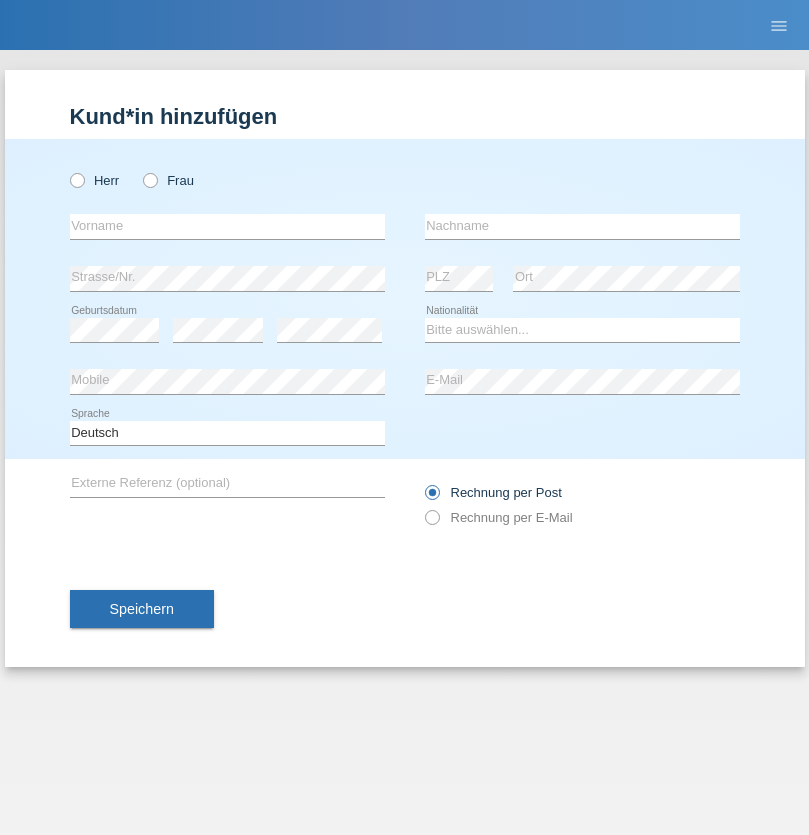 scroll, scrollTop: 0, scrollLeft: 0, axis: both 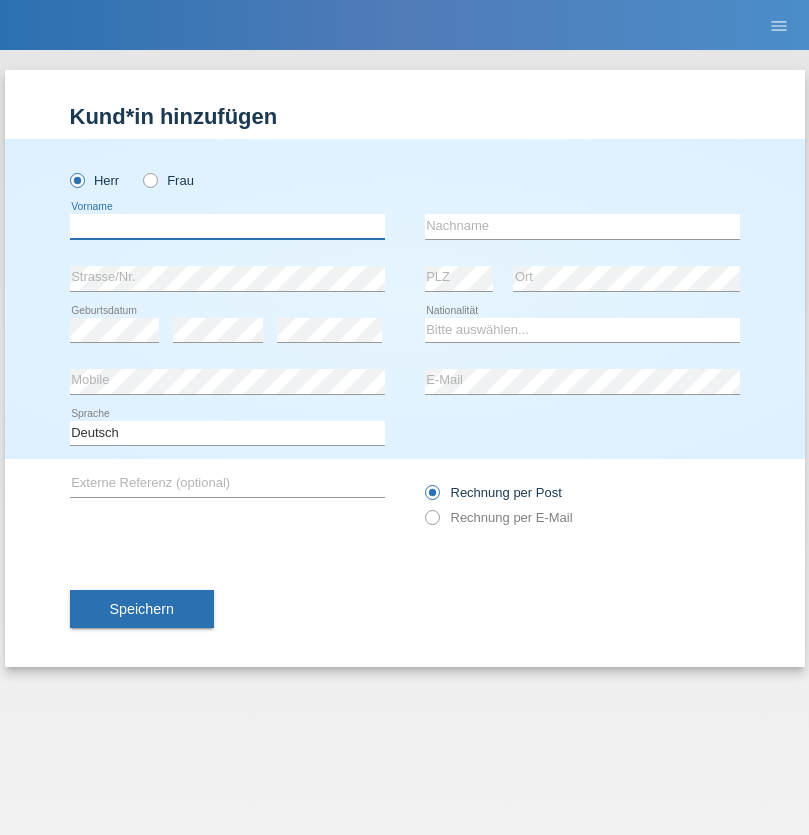 click at bounding box center [227, 226] 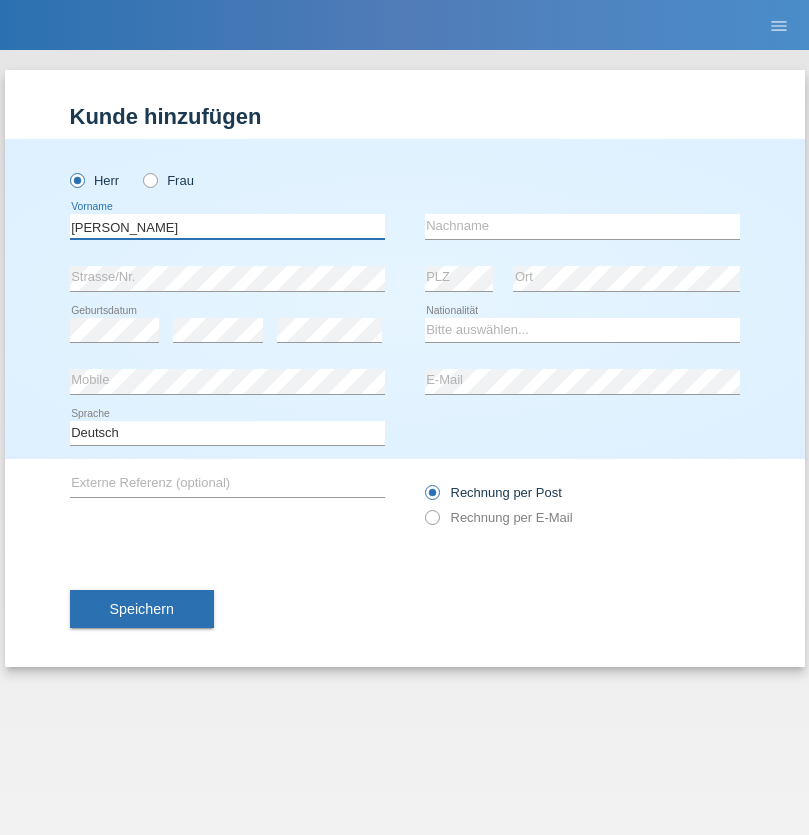 type on "Sven" 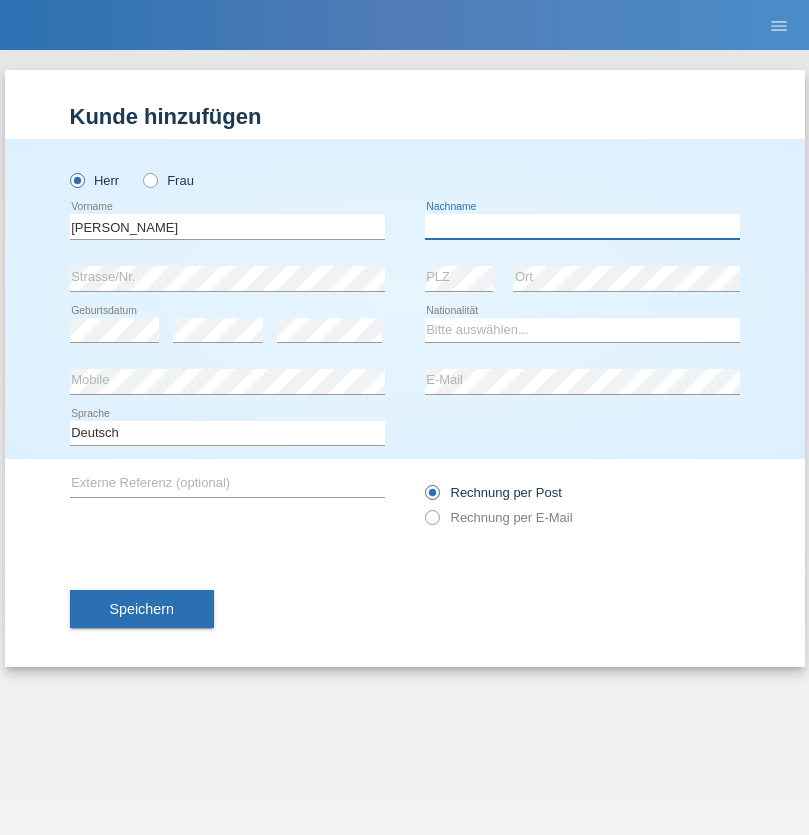 click at bounding box center (582, 226) 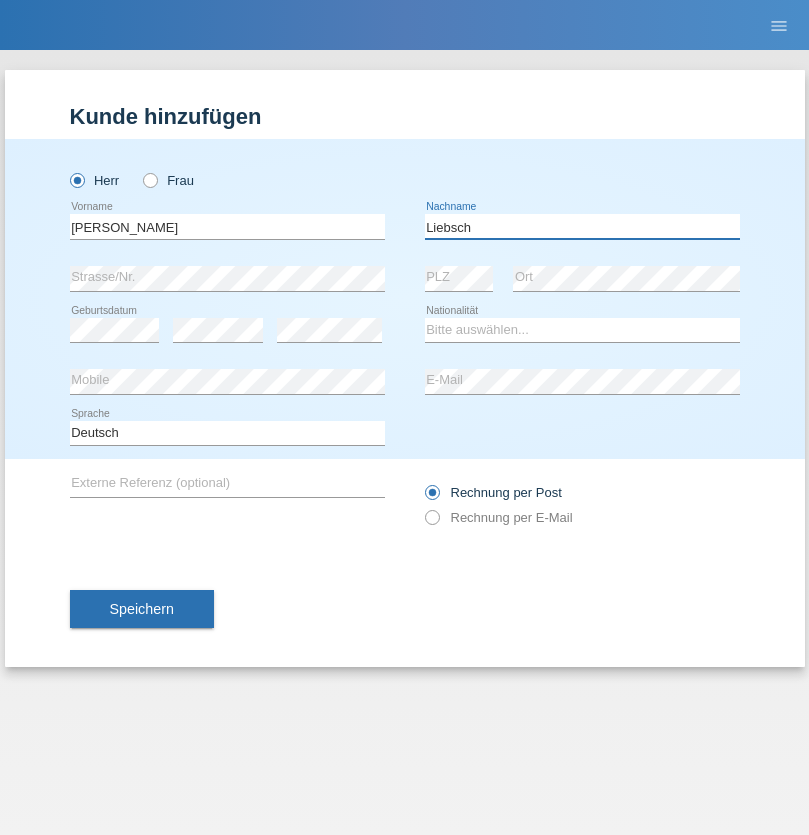 type on "Liebsch" 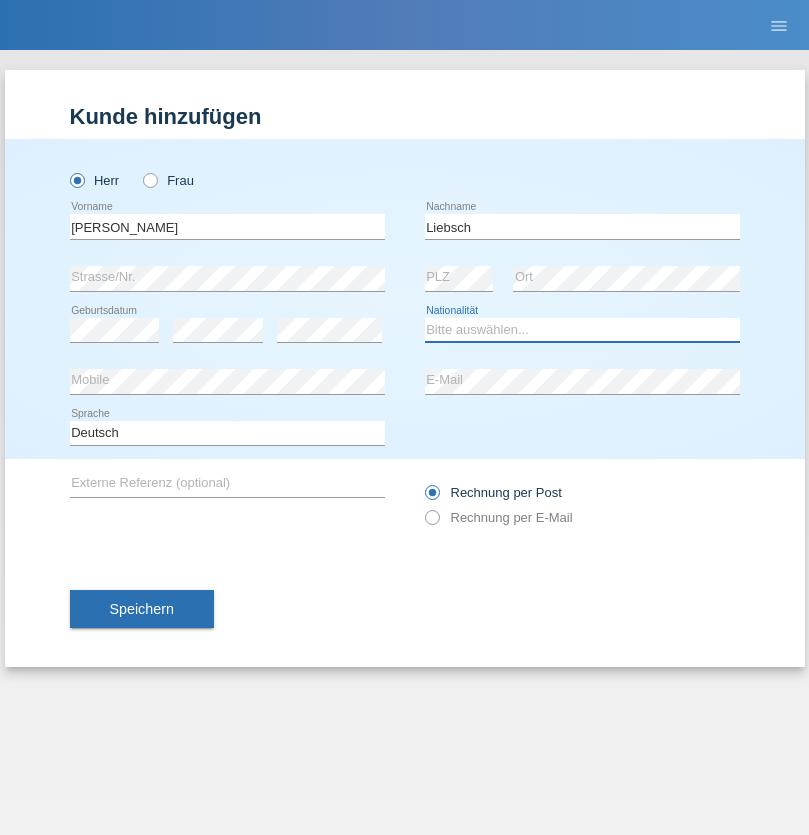 select on "DE" 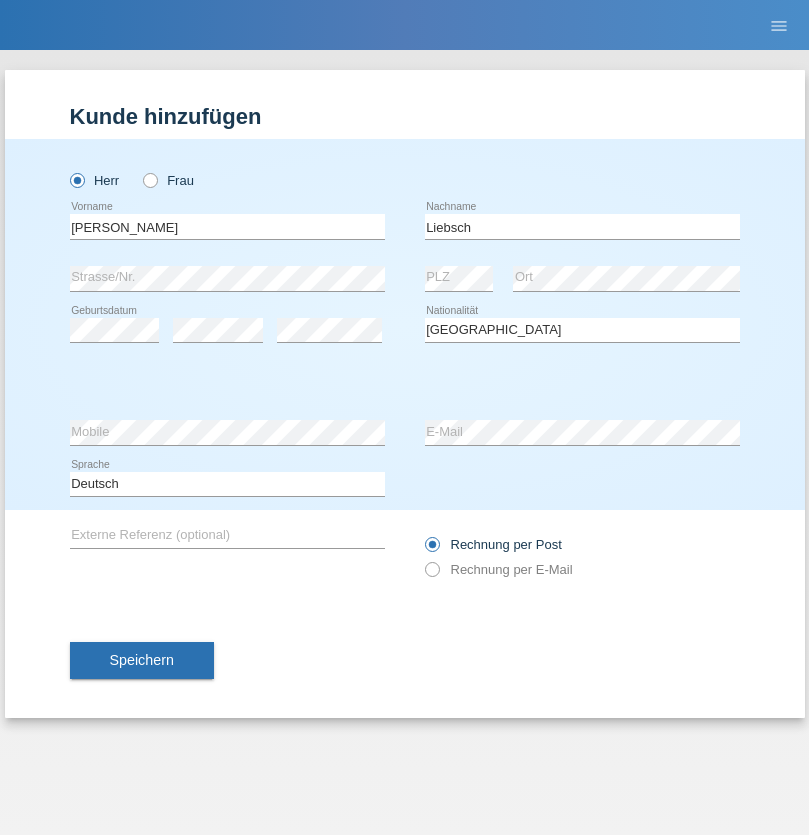 select on "C" 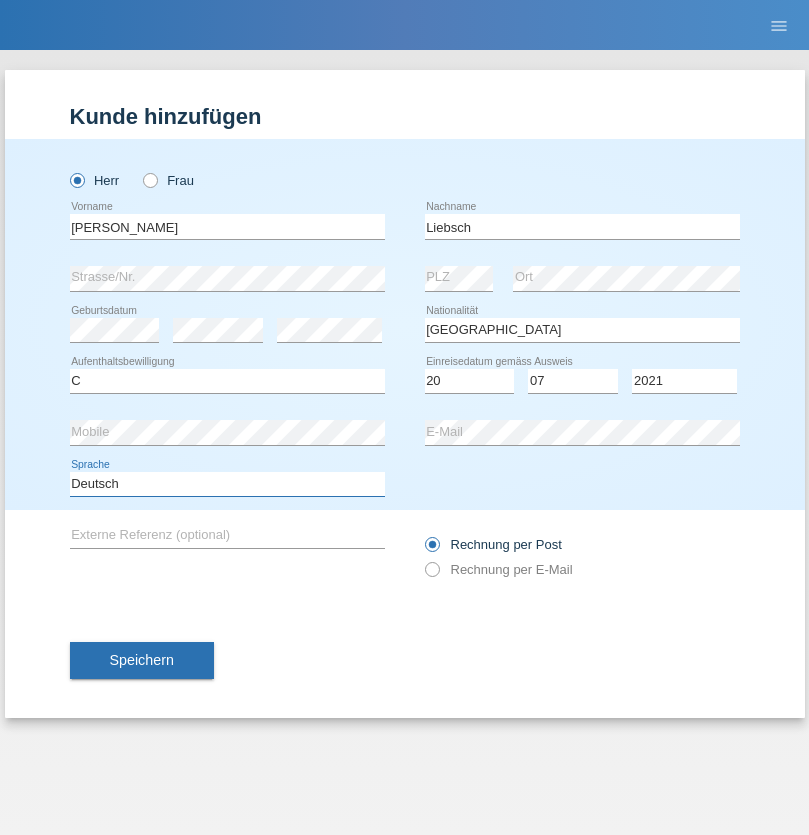 select on "en" 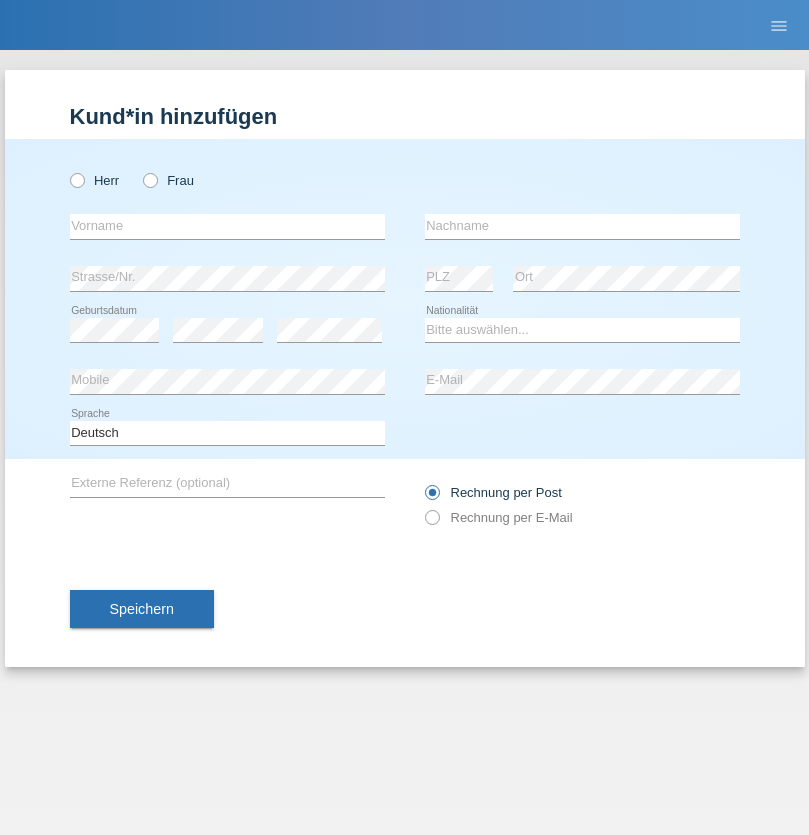 scroll, scrollTop: 0, scrollLeft: 0, axis: both 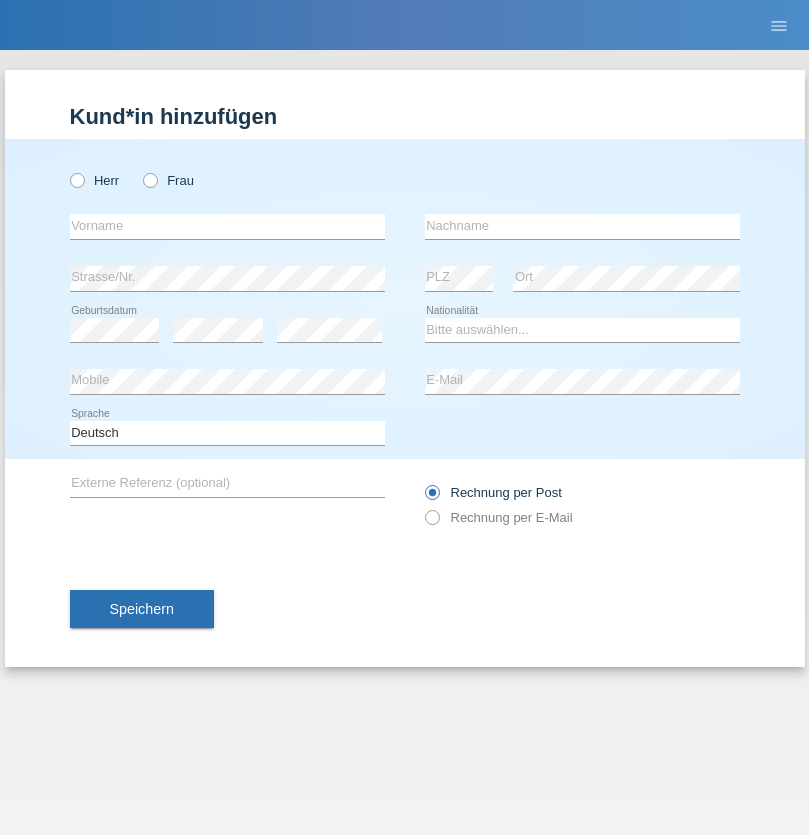 radio on "true" 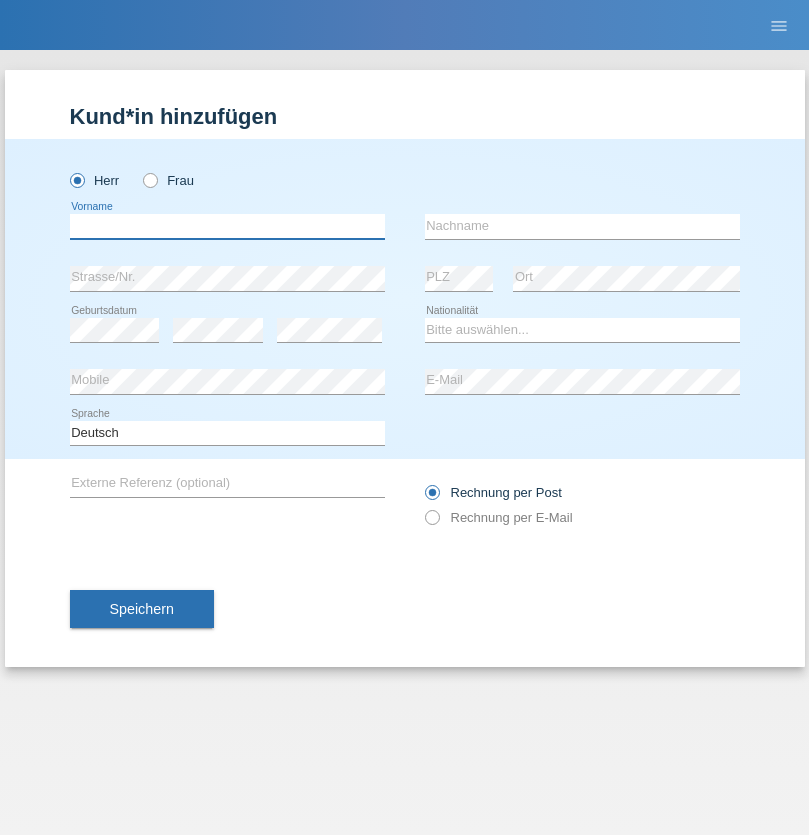 click at bounding box center (227, 226) 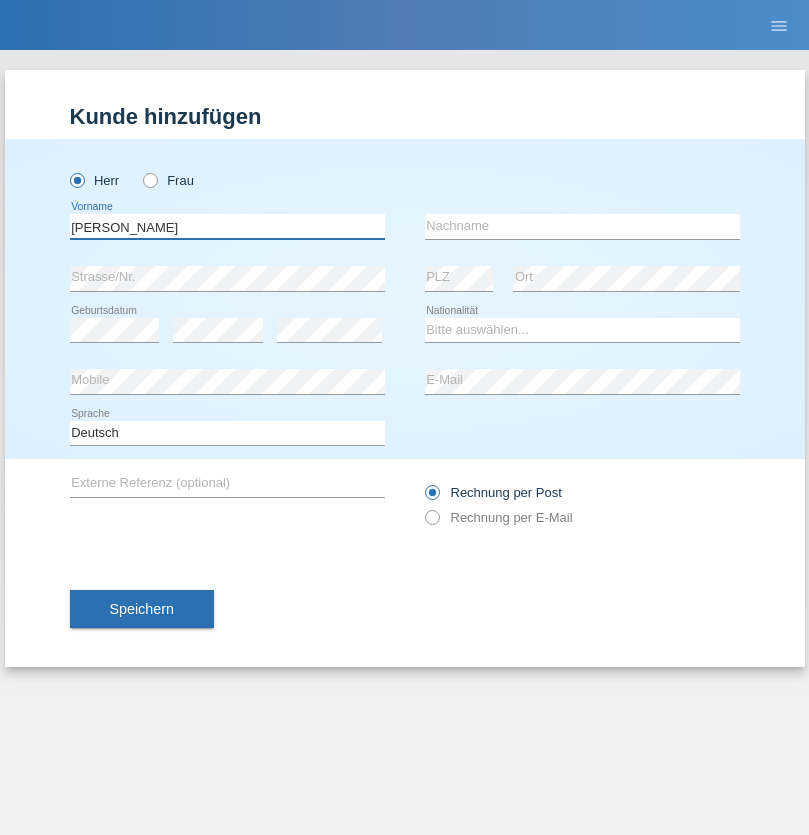 type on "[PERSON_NAME]" 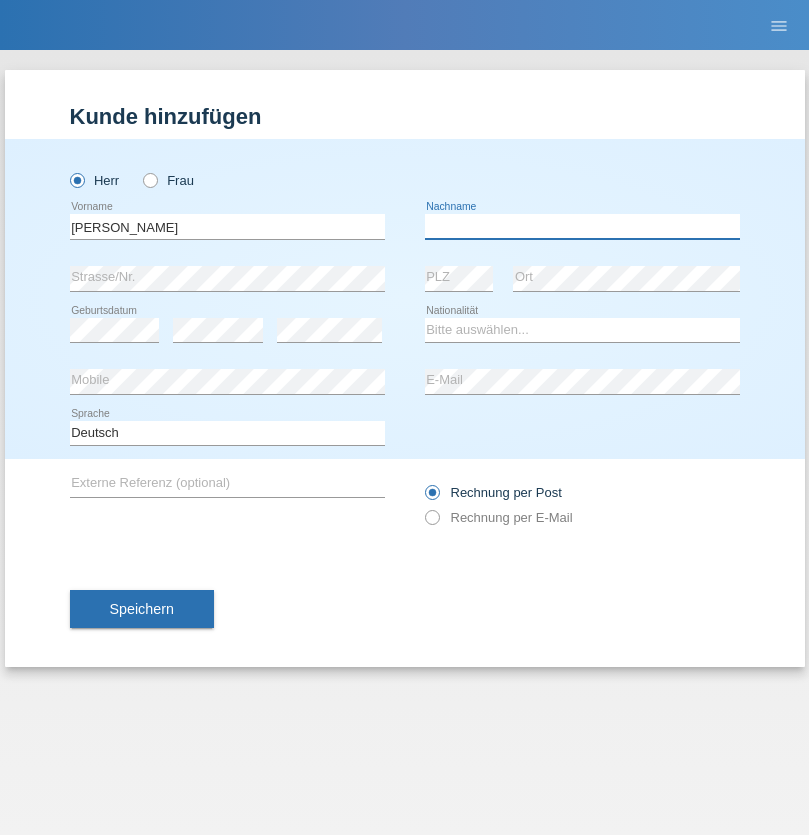 click at bounding box center (582, 226) 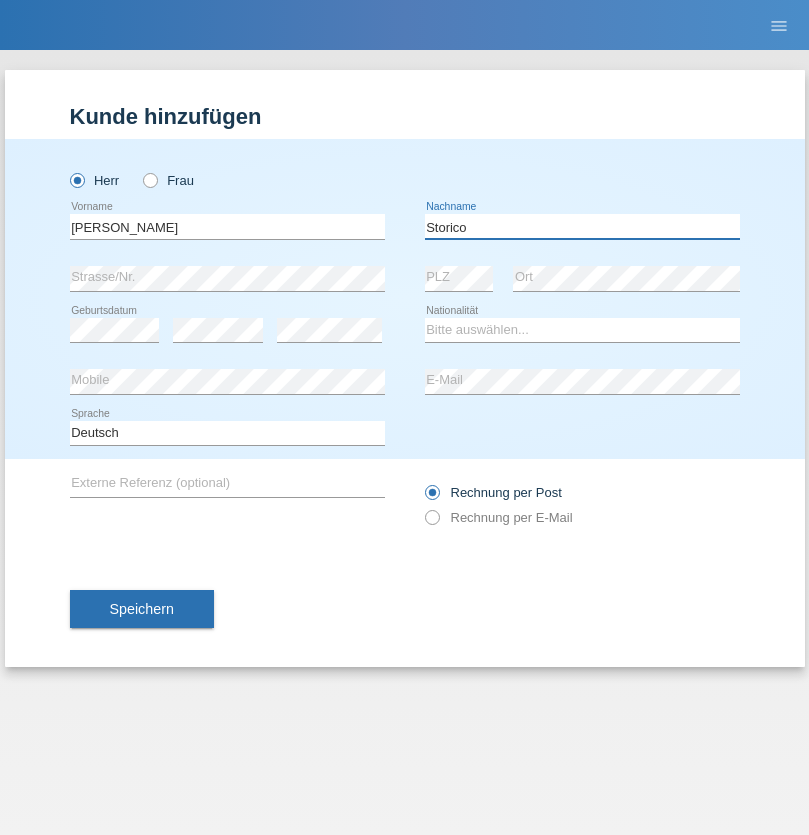 type on "Storico" 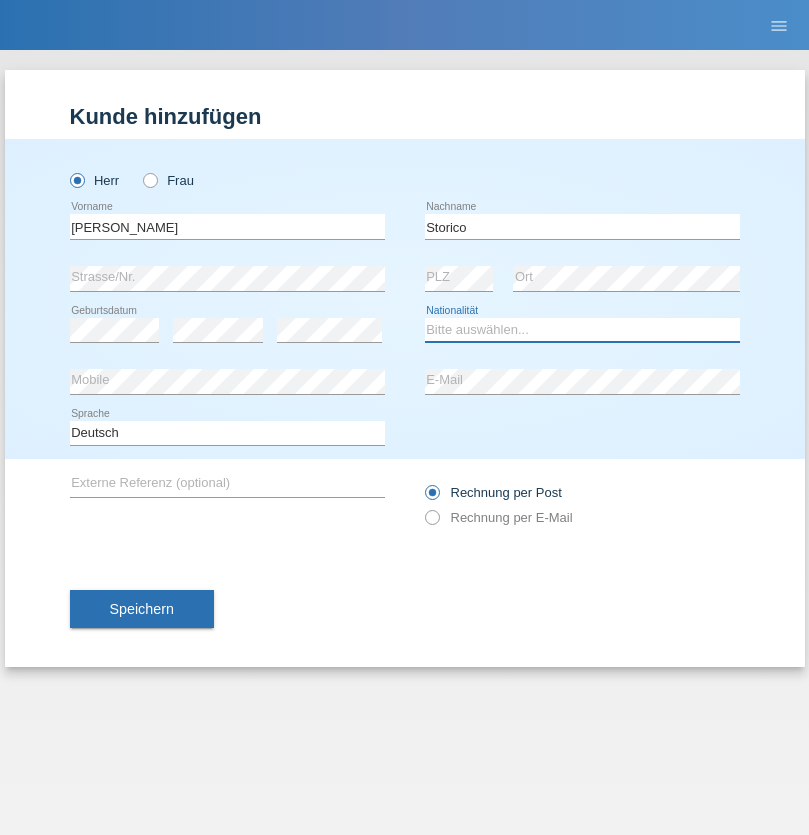 select on "IT" 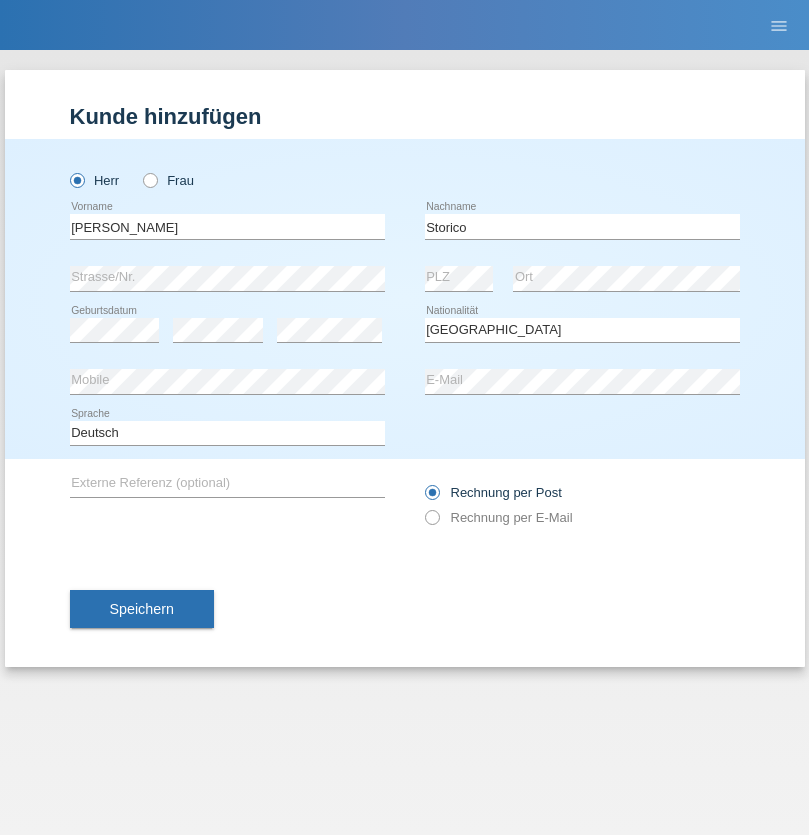 select on "C" 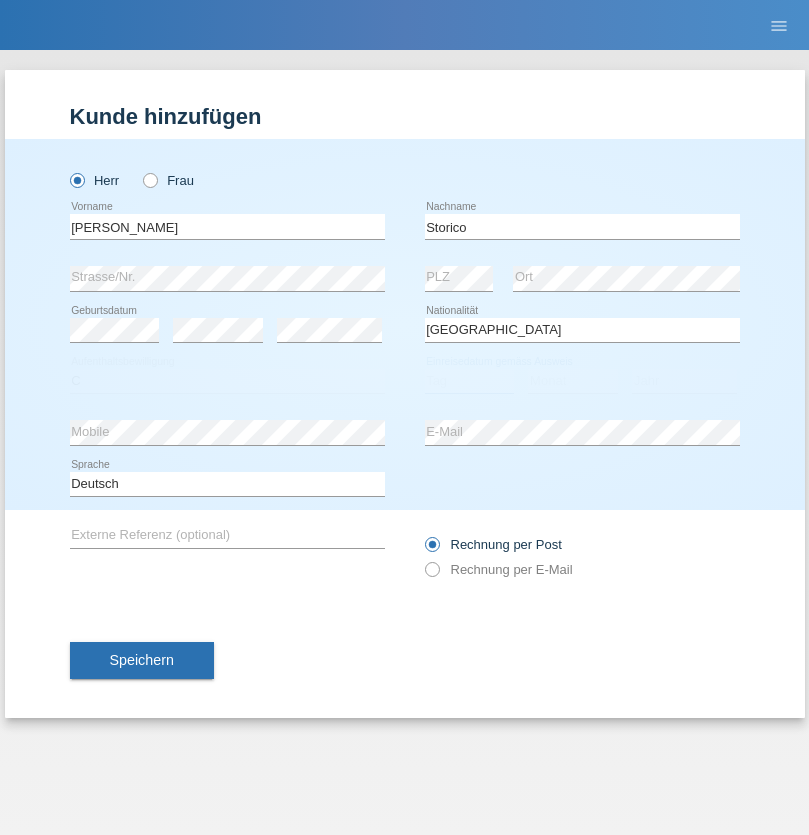 select on "20" 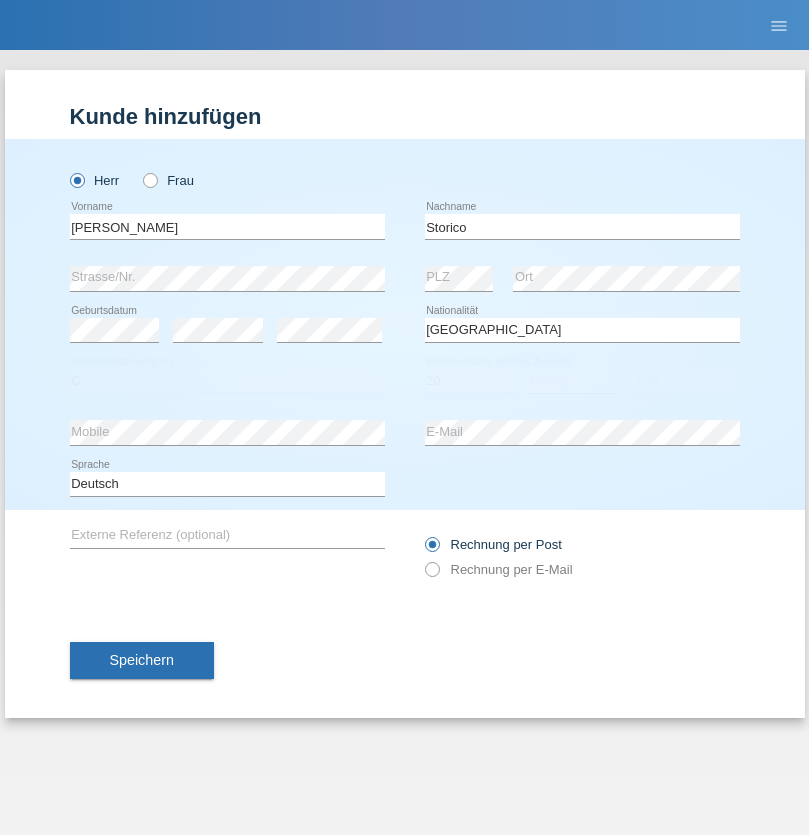select on "07" 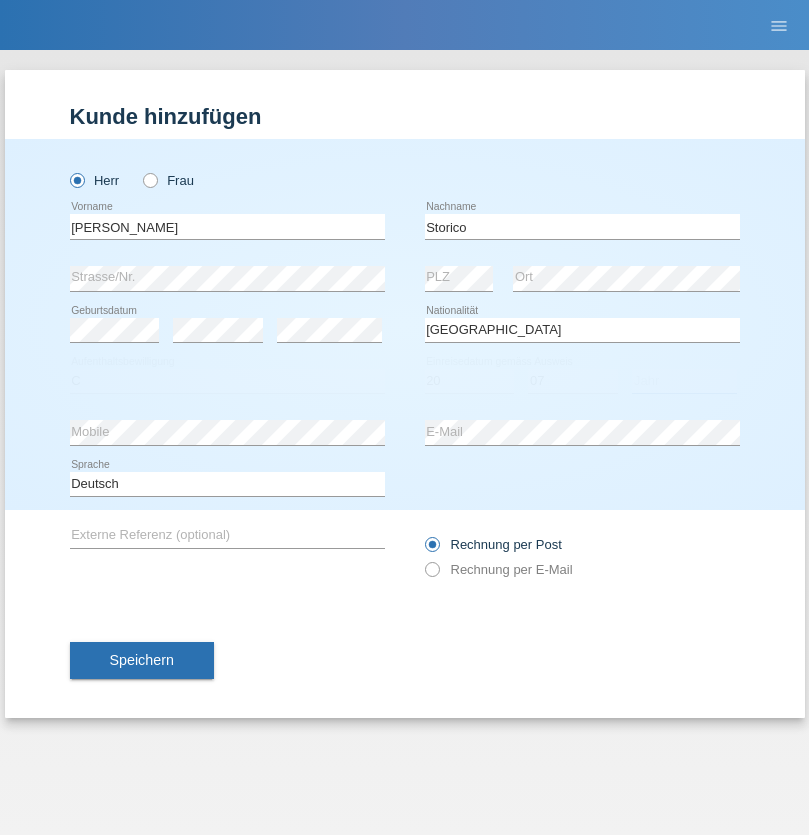select on "2021" 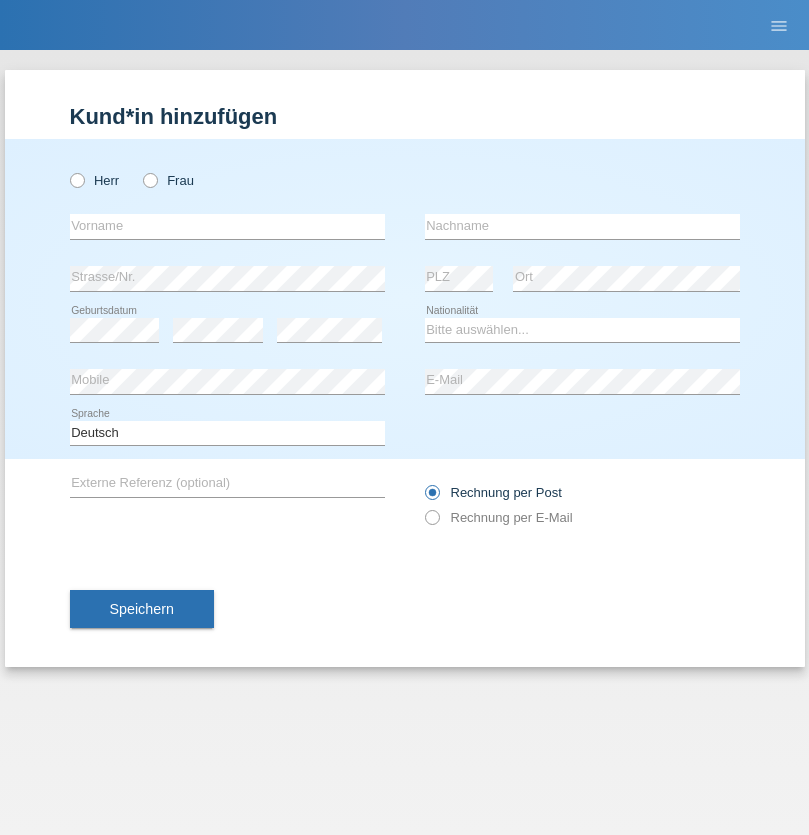 scroll, scrollTop: 0, scrollLeft: 0, axis: both 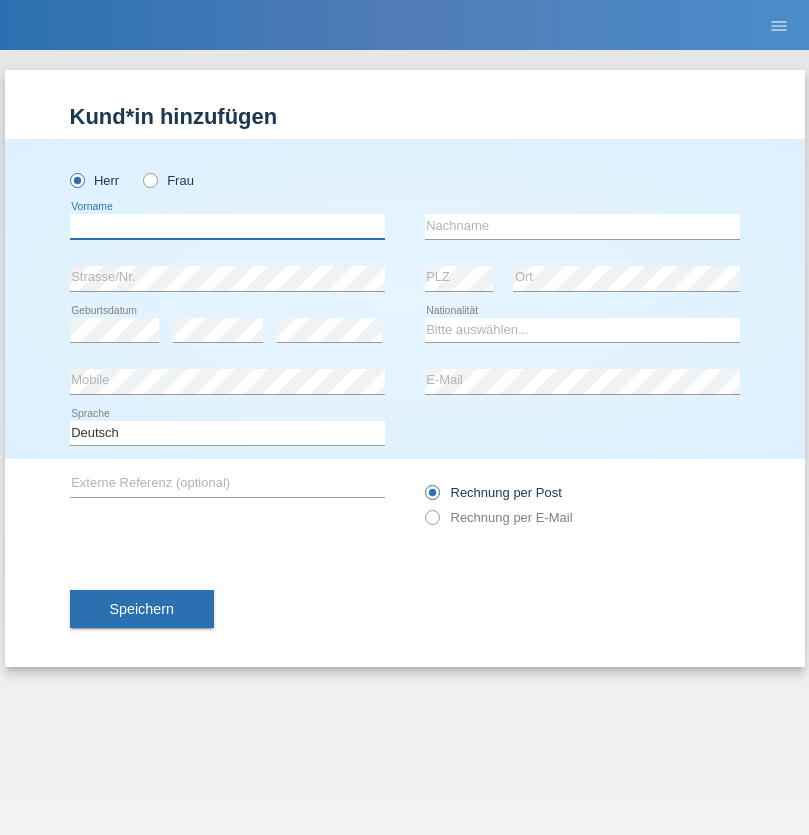 click at bounding box center (227, 226) 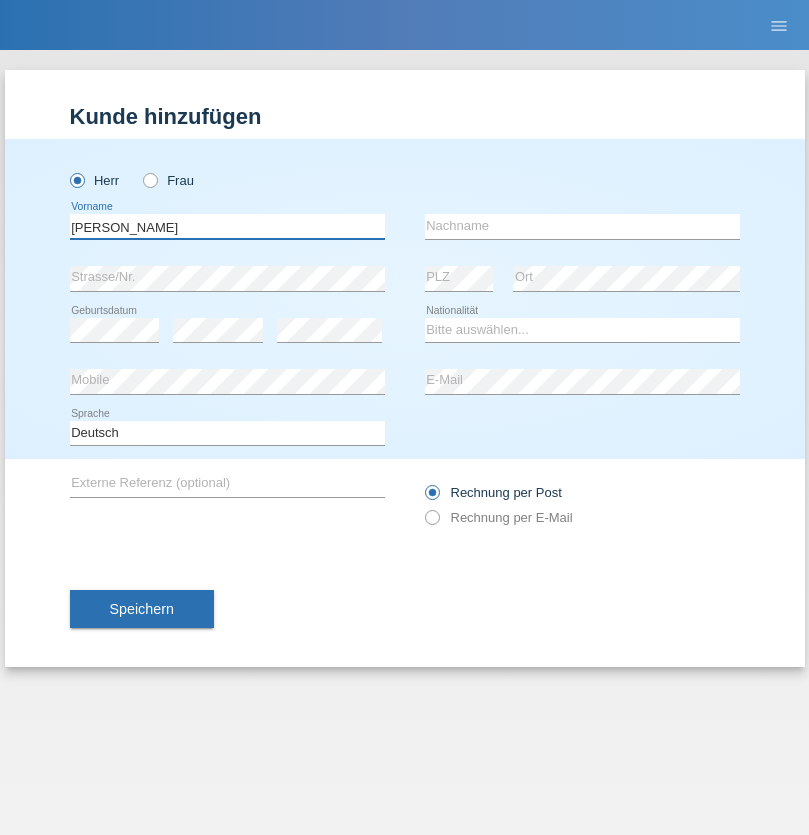 type on "[PERSON_NAME]" 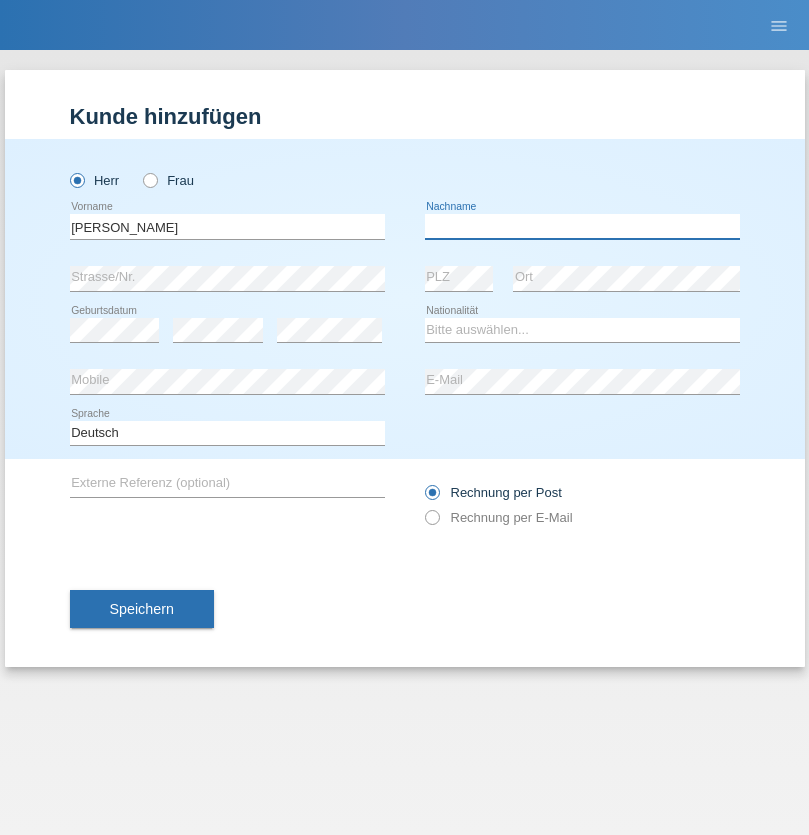 click at bounding box center (582, 226) 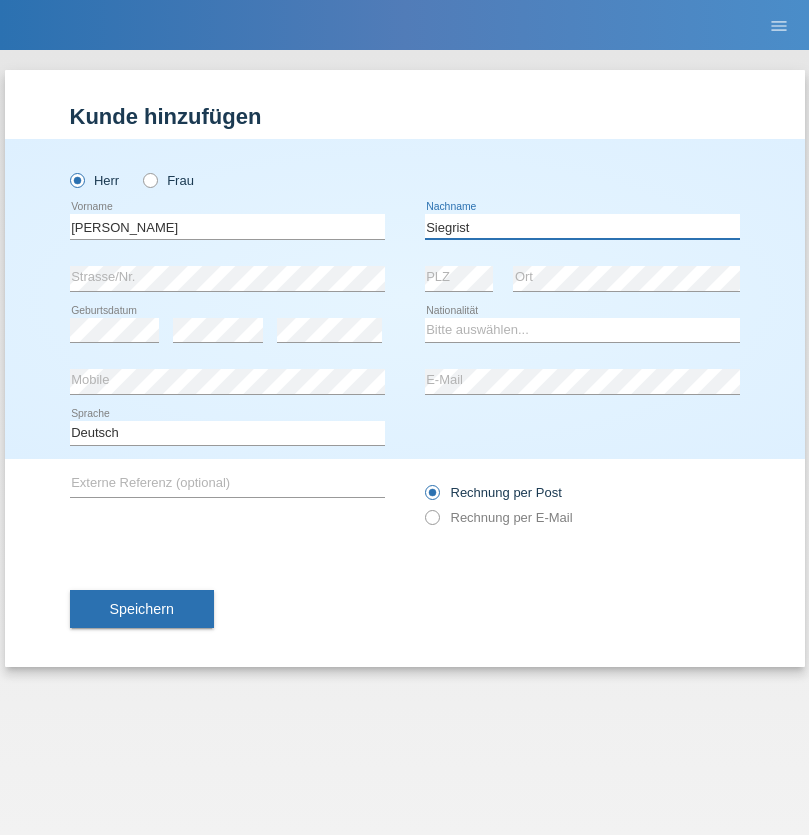 type on "Siegrist" 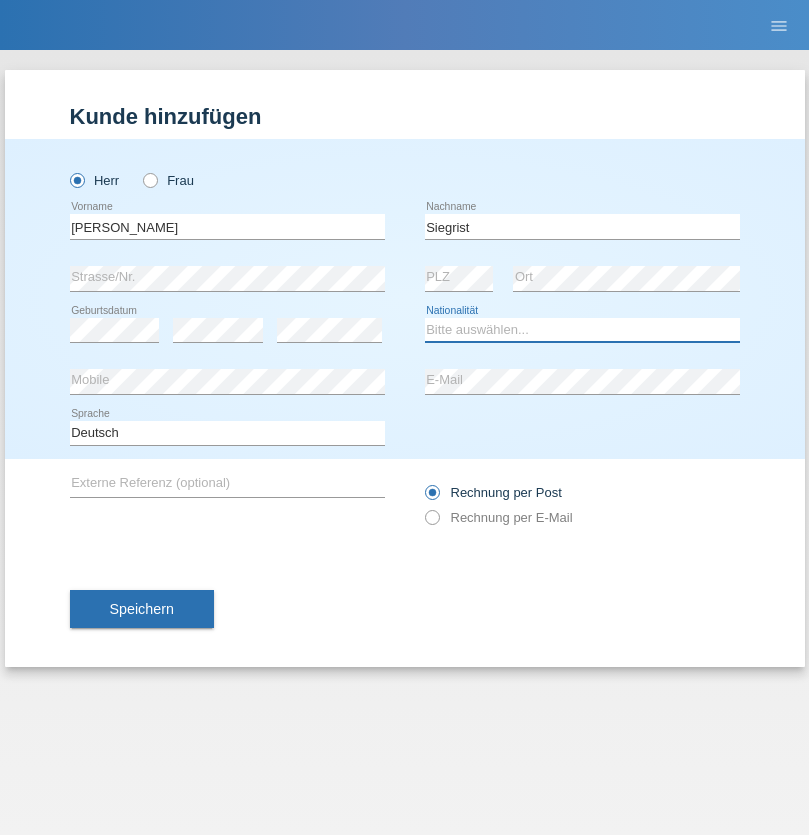 select on "CH" 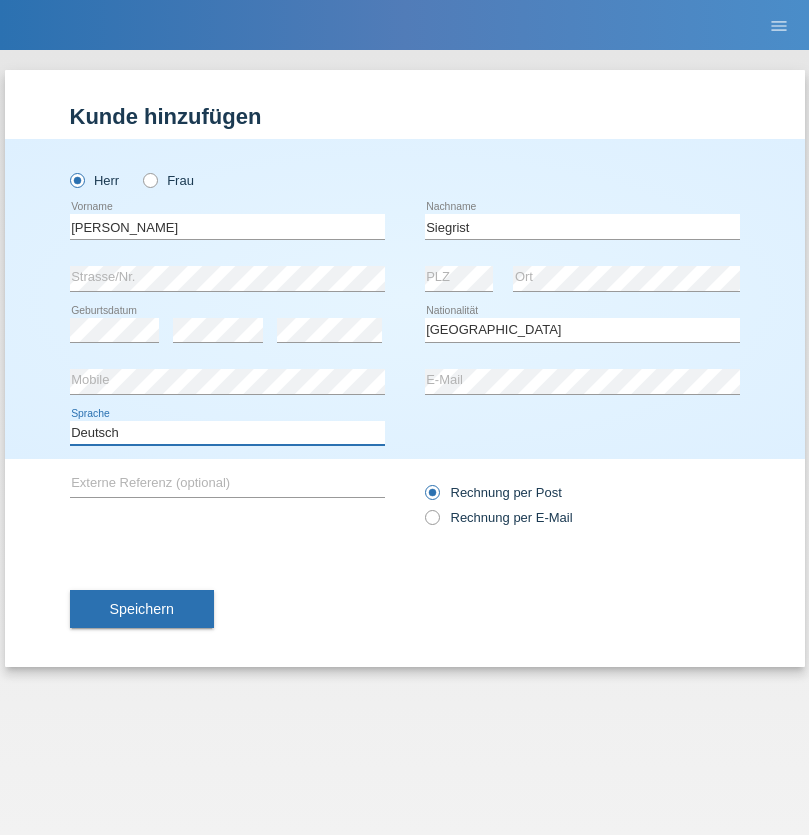 select on "en" 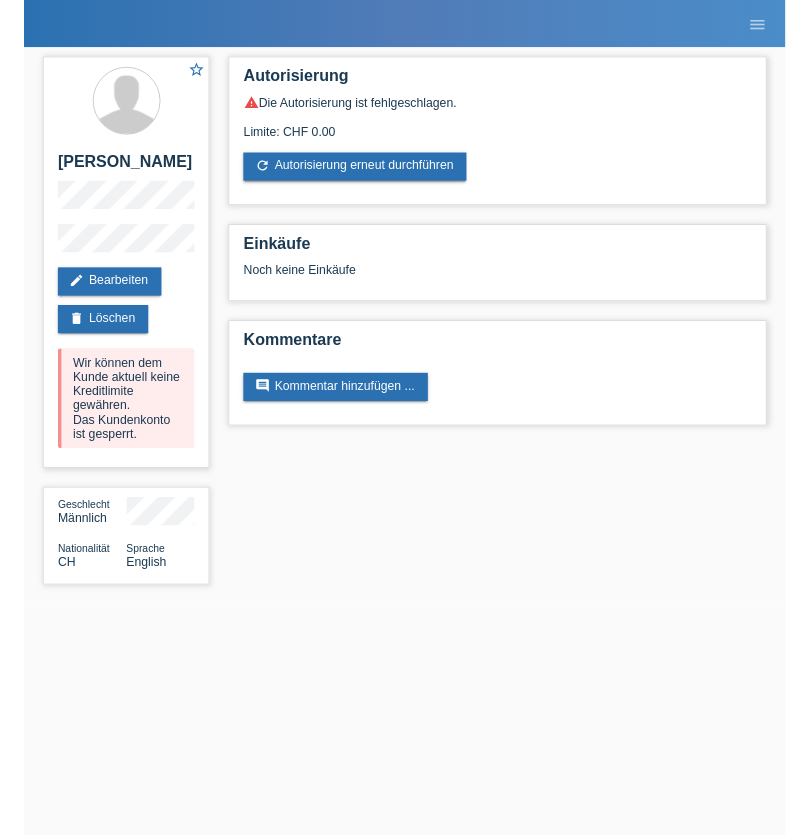 scroll, scrollTop: 0, scrollLeft: 0, axis: both 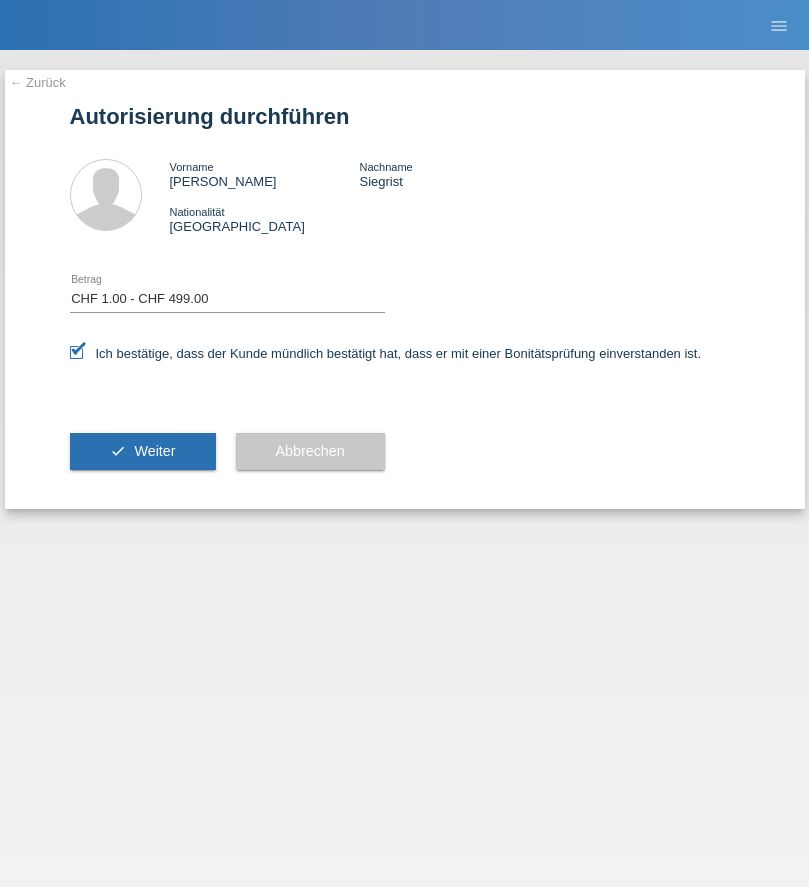 select on "1" 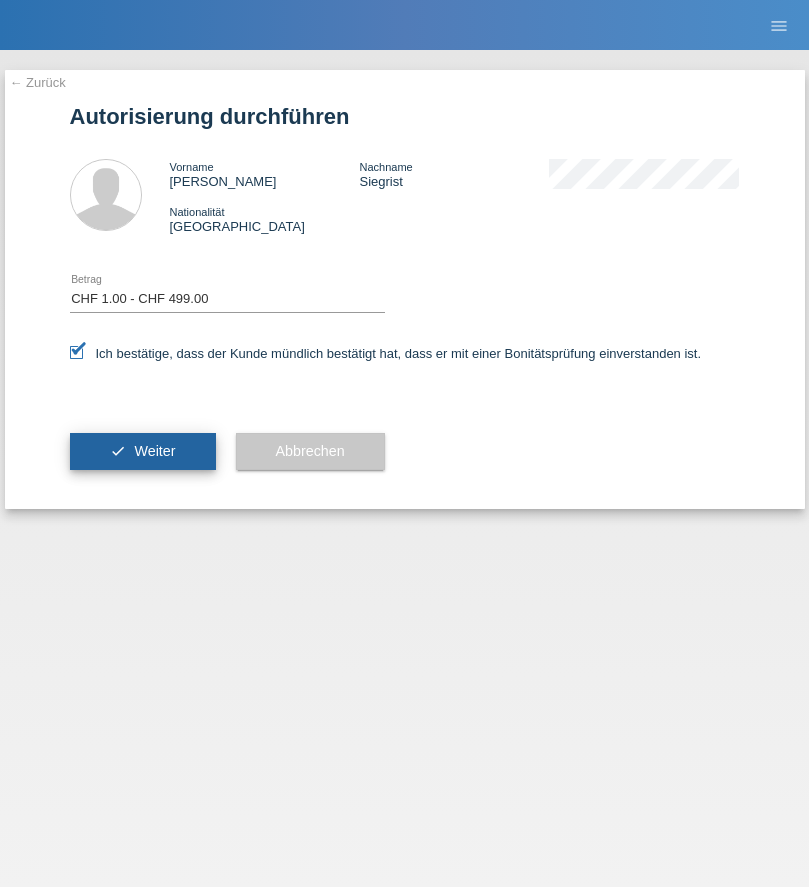 click on "Weiter" at bounding box center (154, 451) 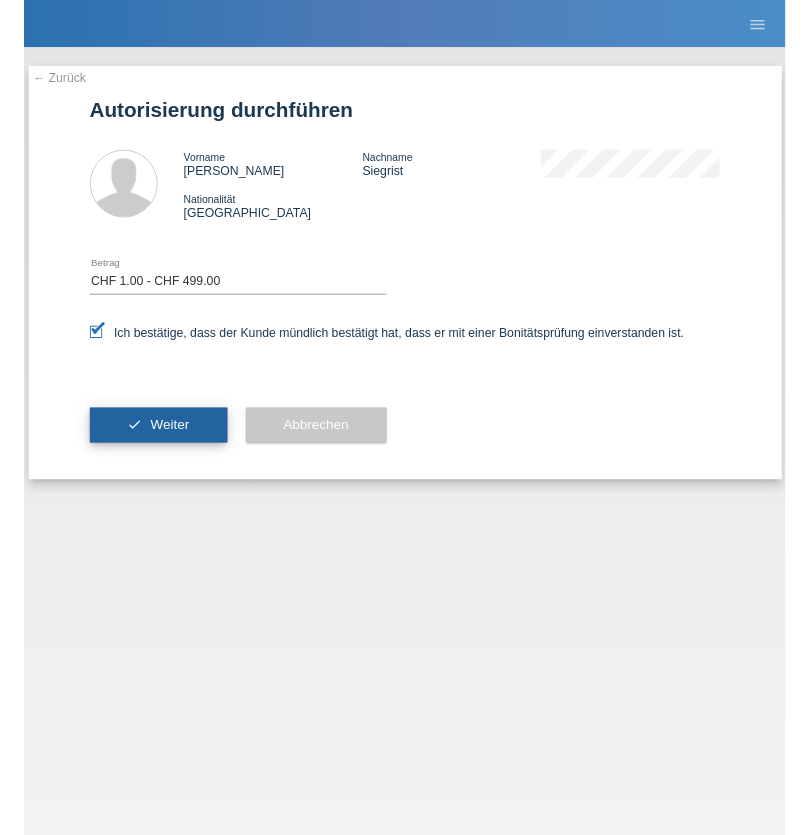 scroll, scrollTop: 0, scrollLeft: 0, axis: both 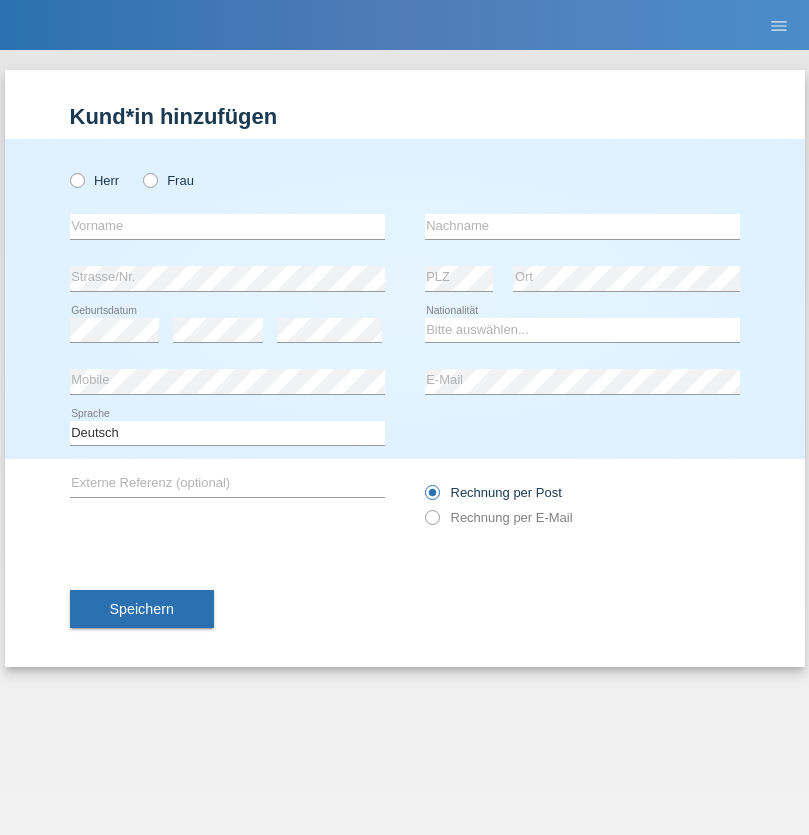 radio on "true" 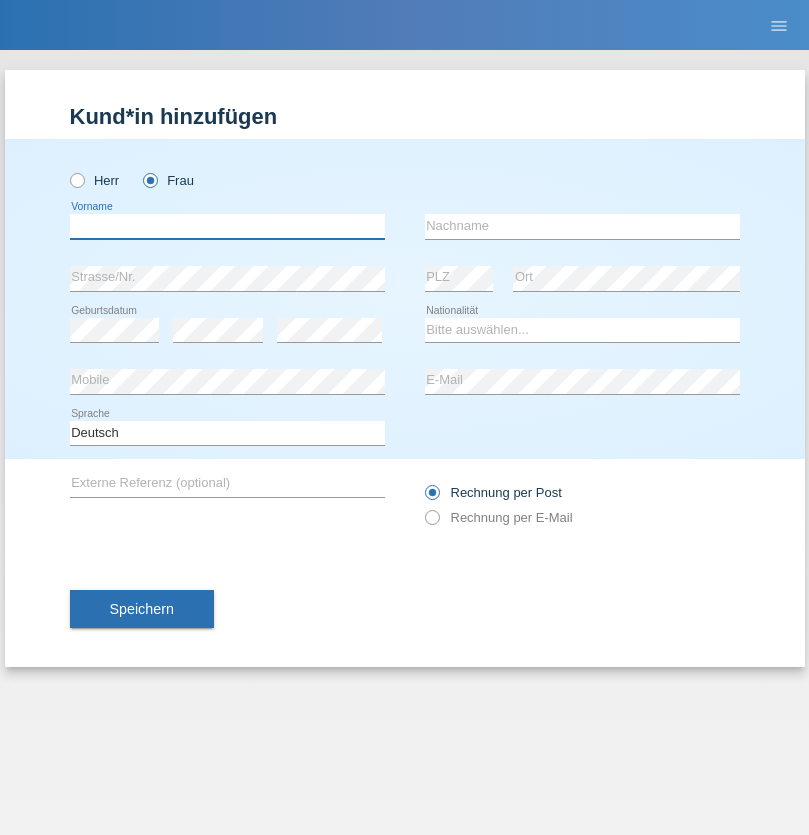click at bounding box center (227, 226) 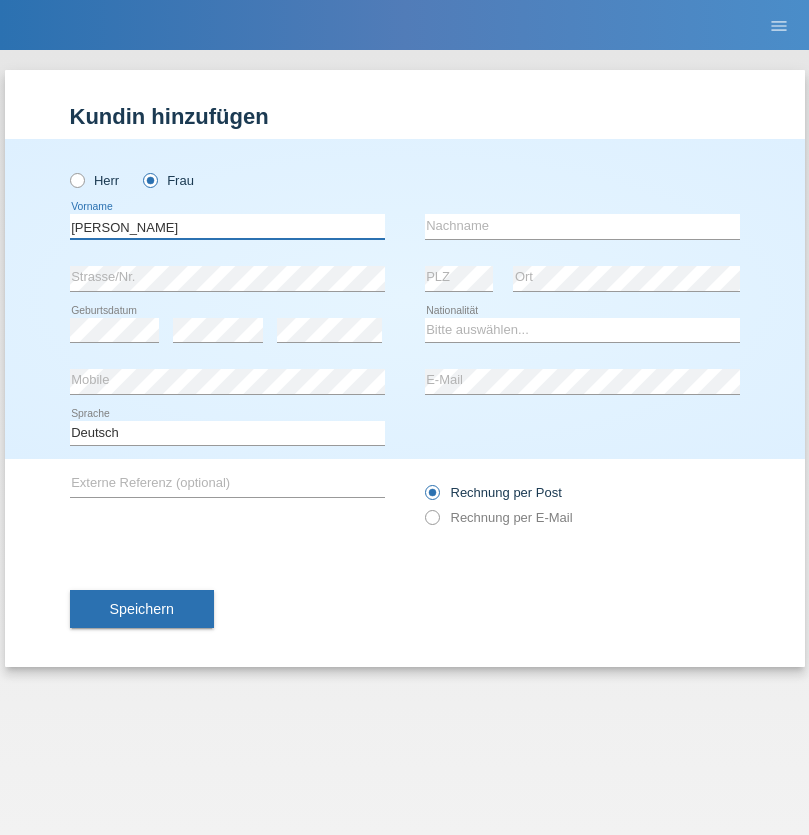 type on "Alberto" 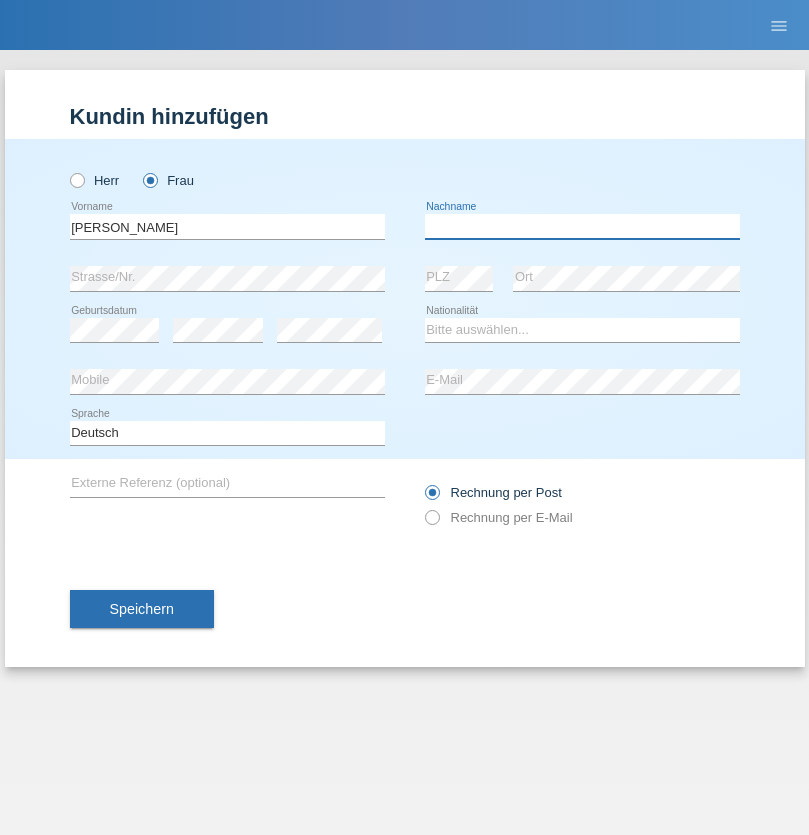 click at bounding box center (582, 226) 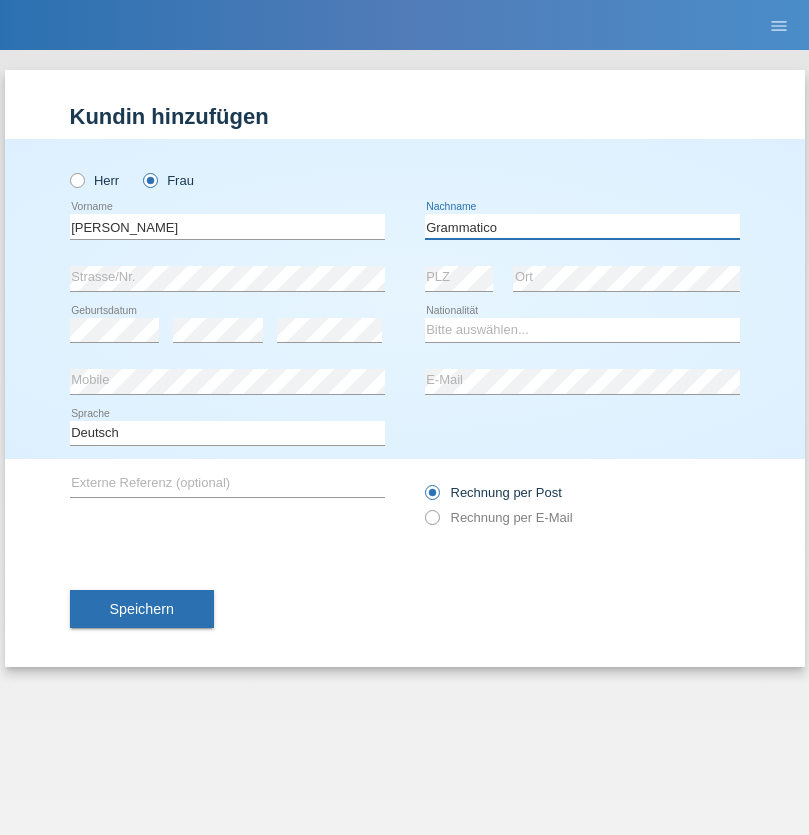 type on "Grammatico" 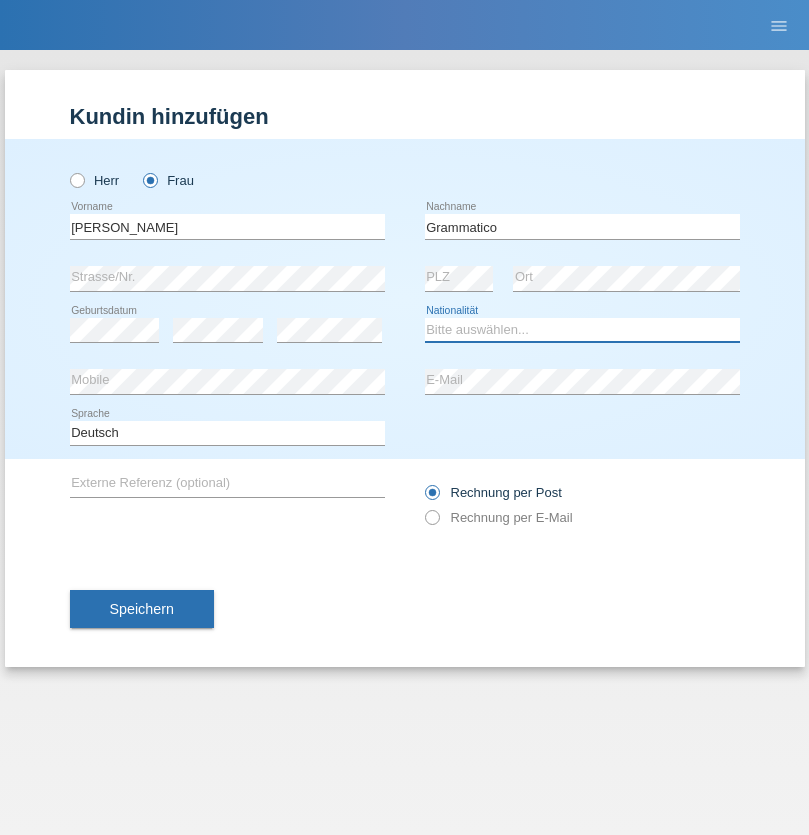select on "CH" 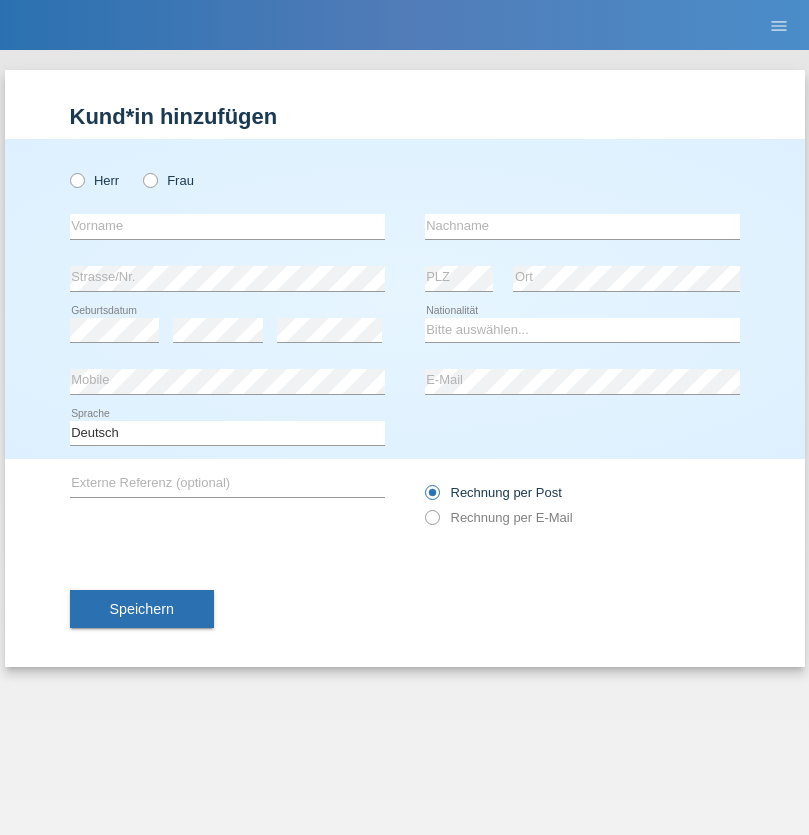 scroll, scrollTop: 0, scrollLeft: 0, axis: both 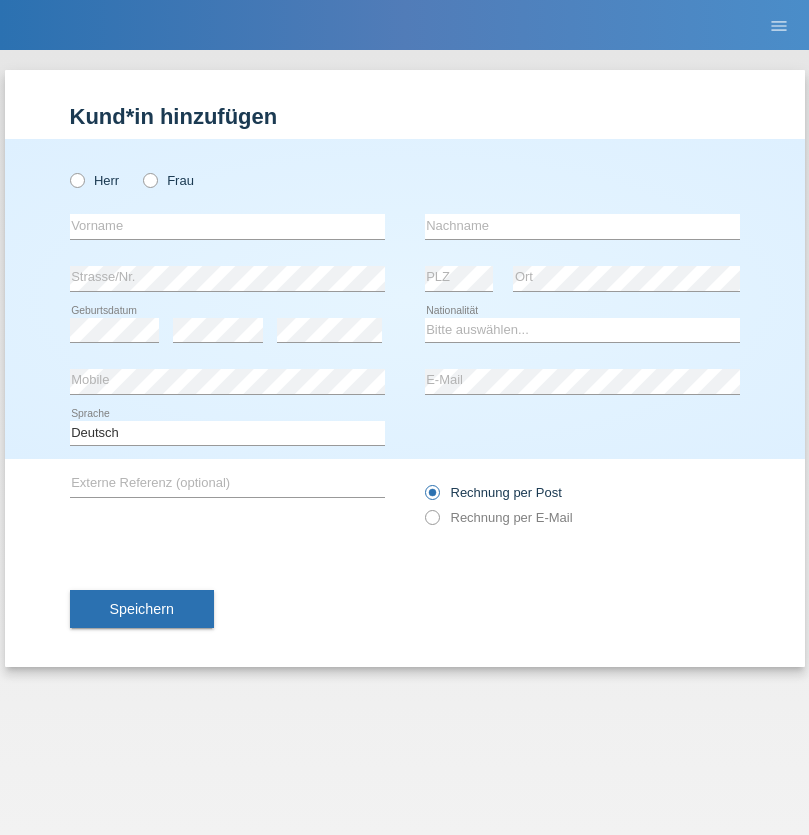 radio on "true" 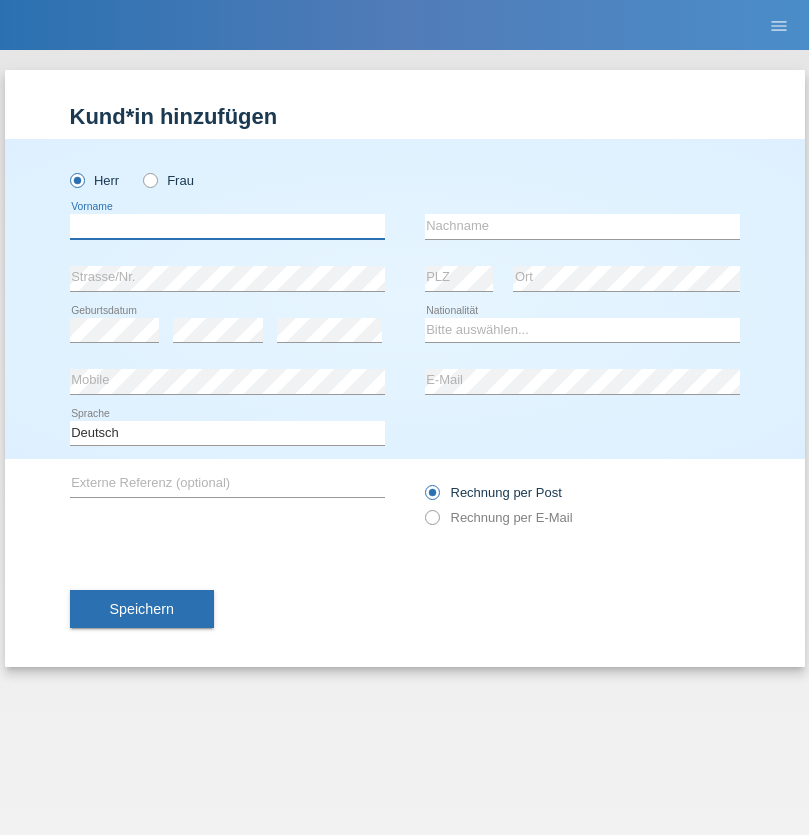 click at bounding box center [227, 226] 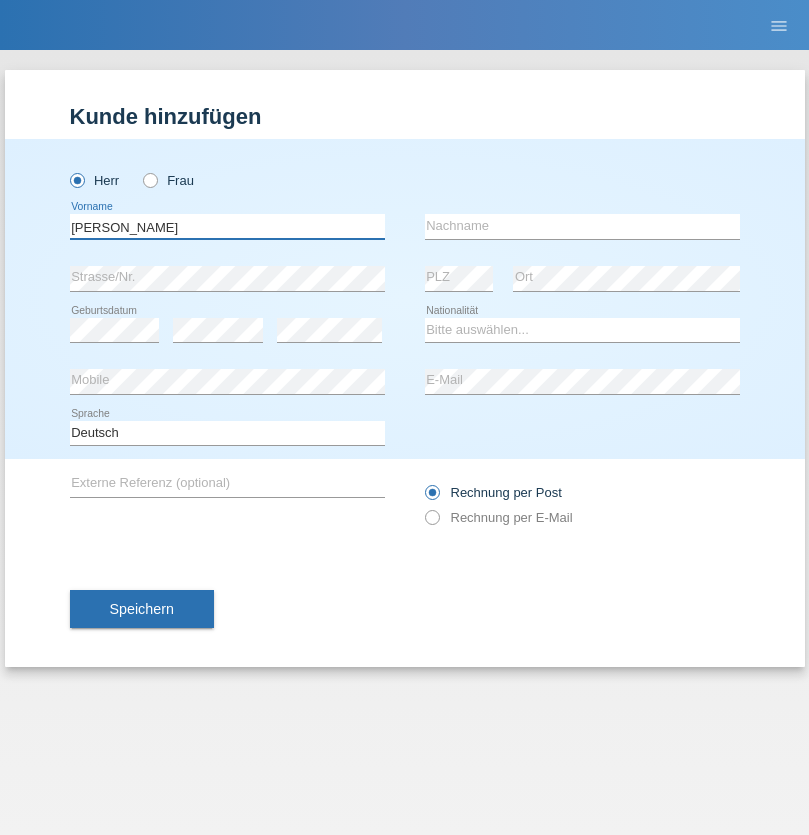 type on "Ivo" 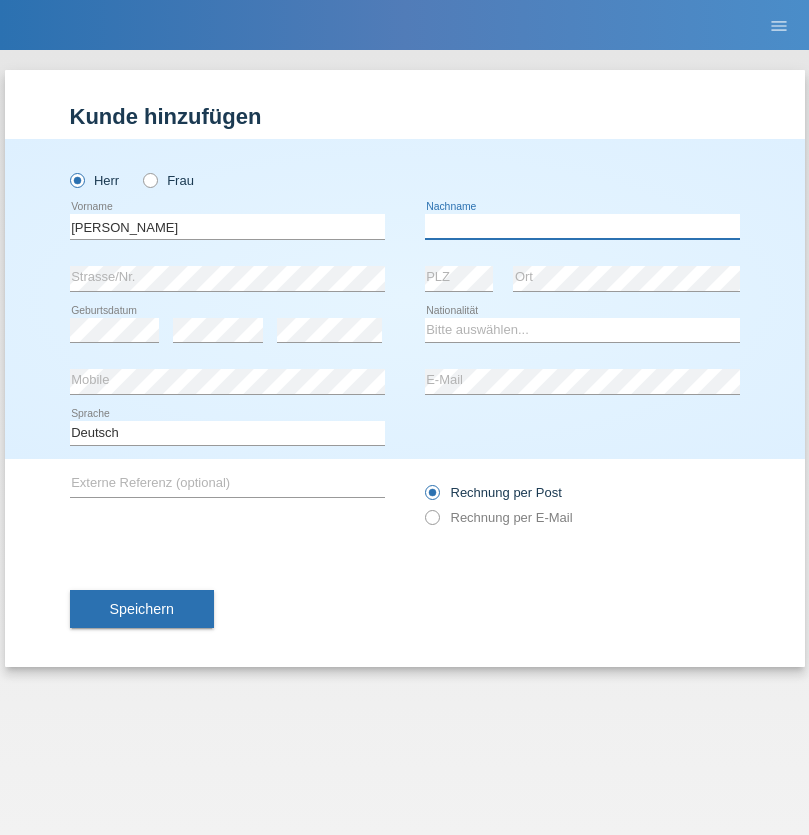 click at bounding box center [582, 226] 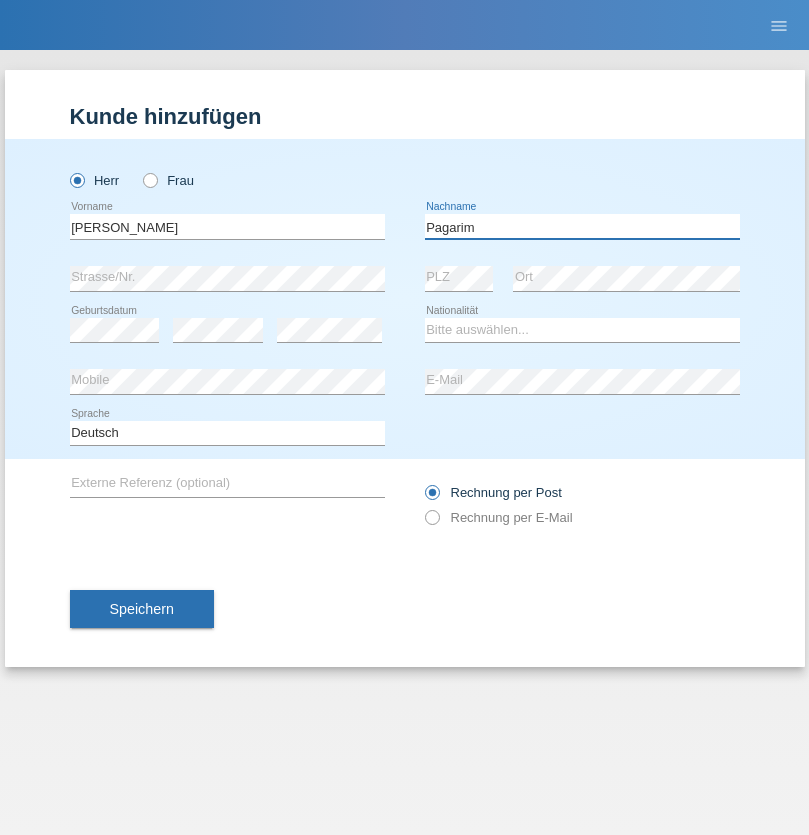 type on "Pagarim" 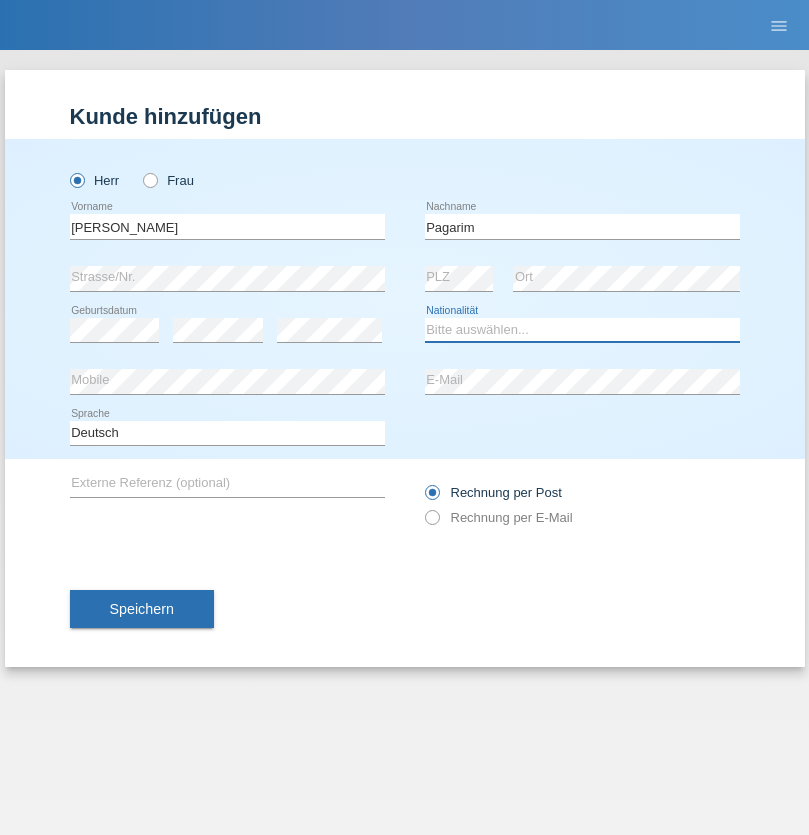 select on "CH" 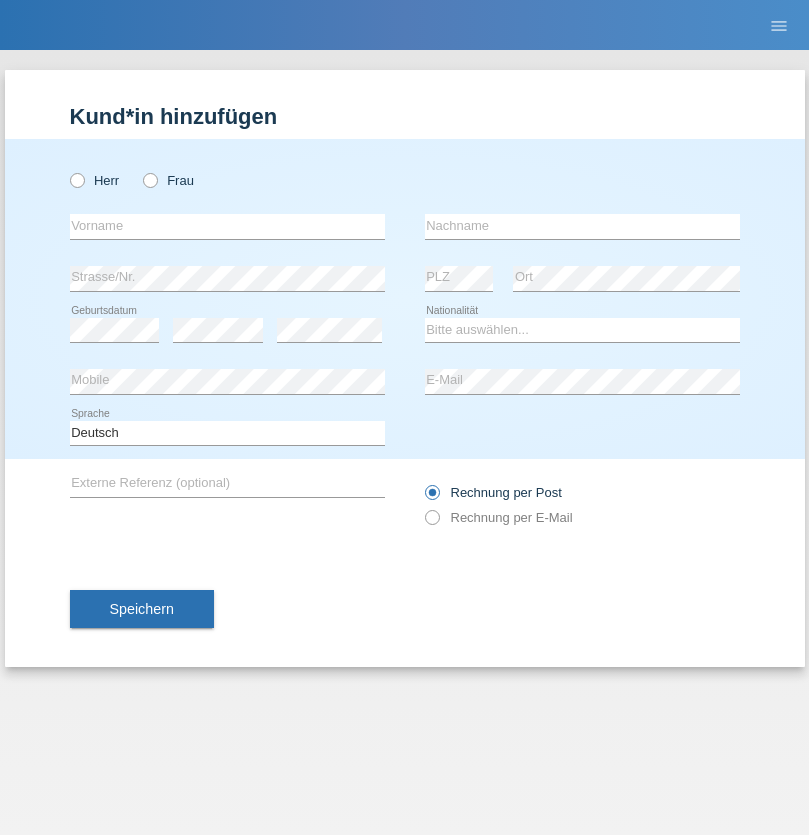 scroll, scrollTop: 0, scrollLeft: 0, axis: both 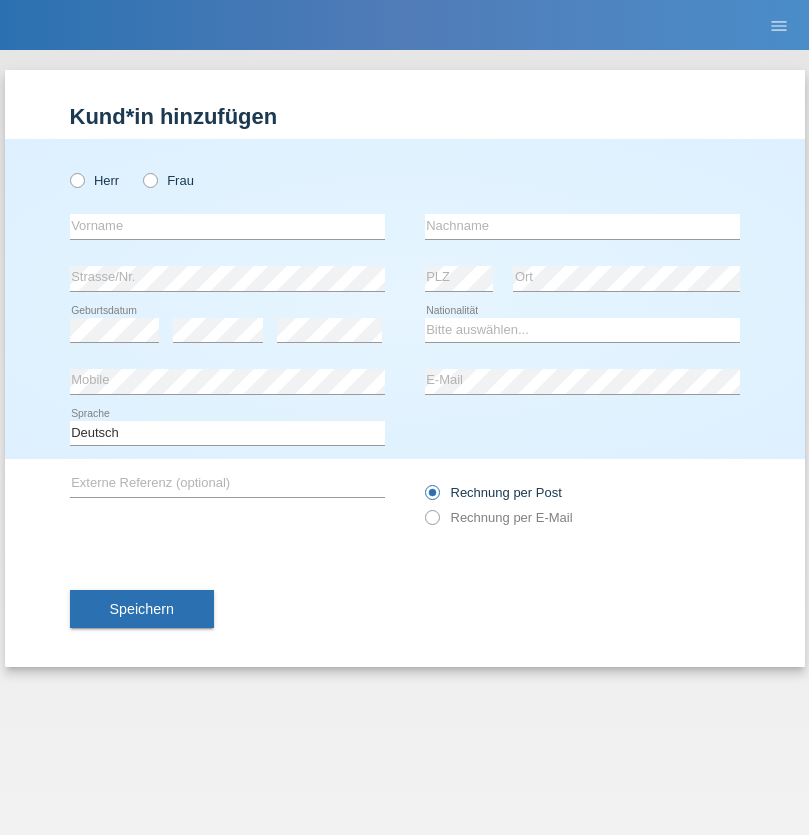 radio on "true" 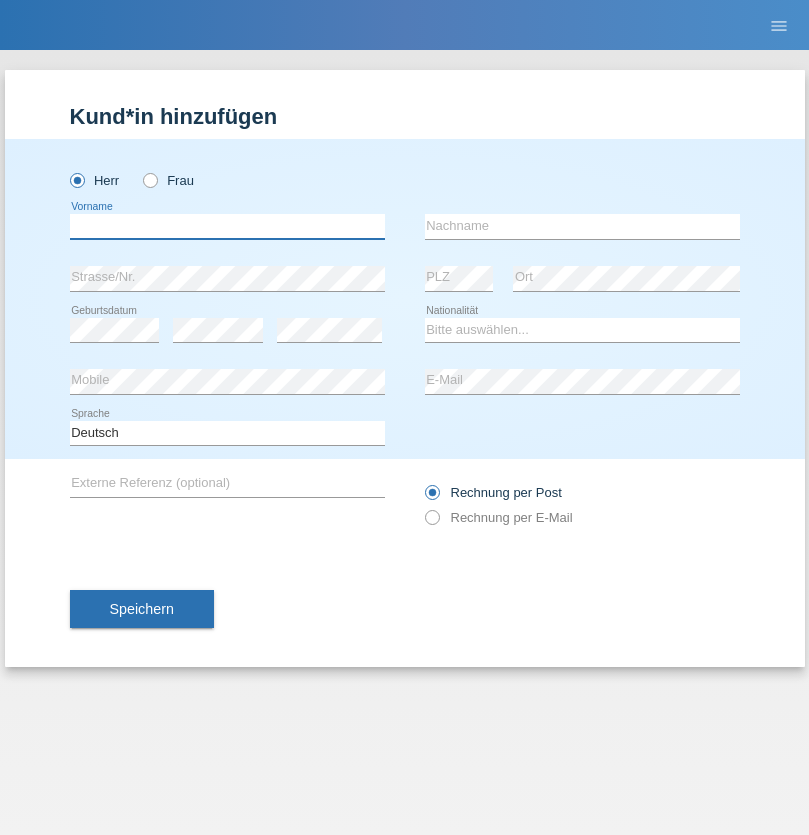 click at bounding box center [227, 226] 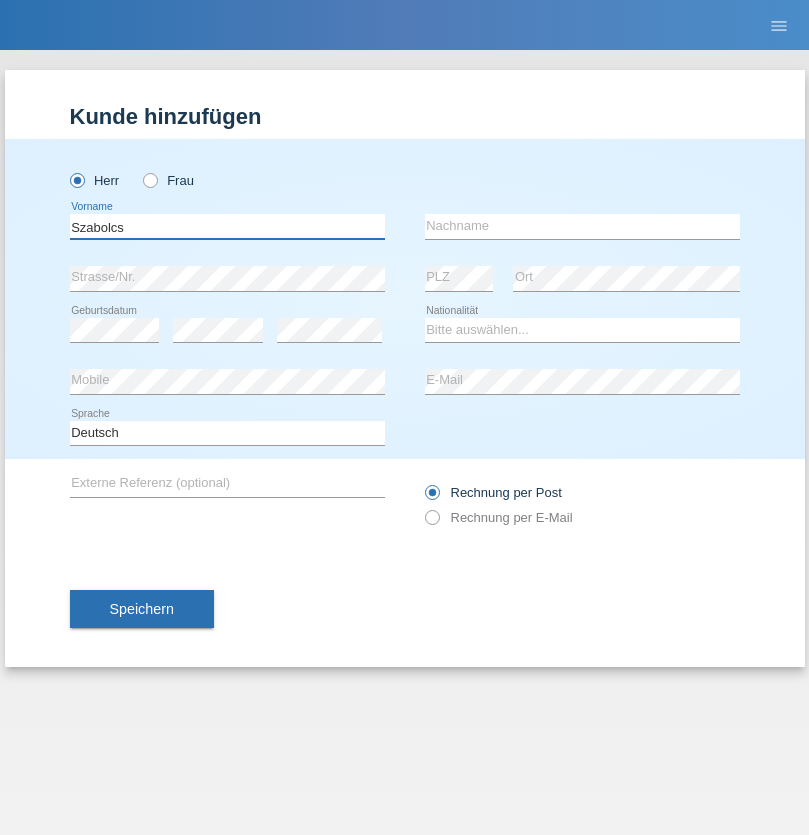 type on "Szabolcs" 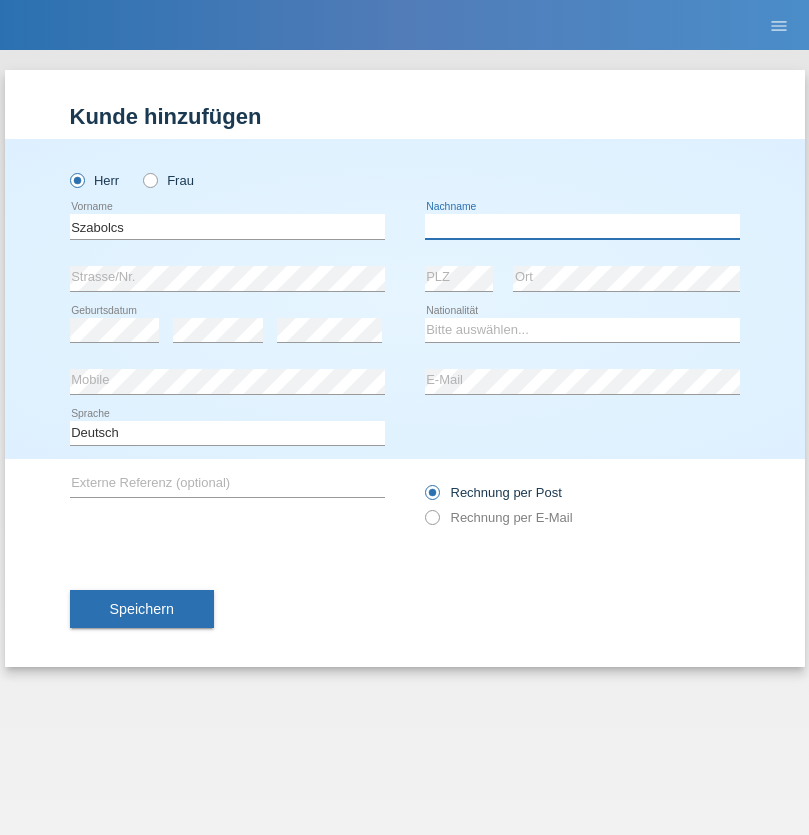 click at bounding box center (582, 226) 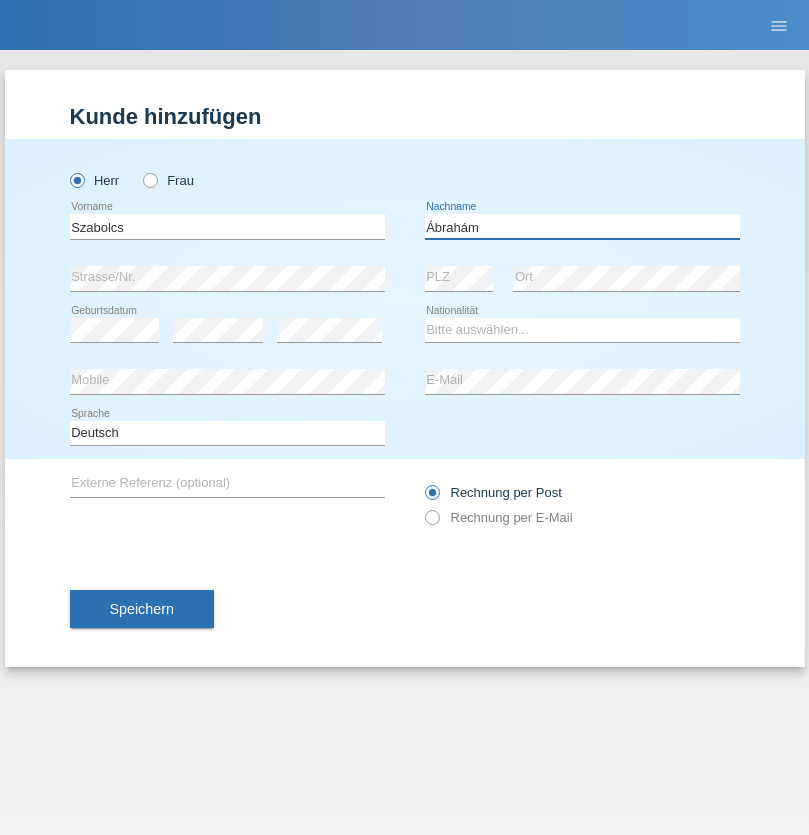 type on "Ábrahám" 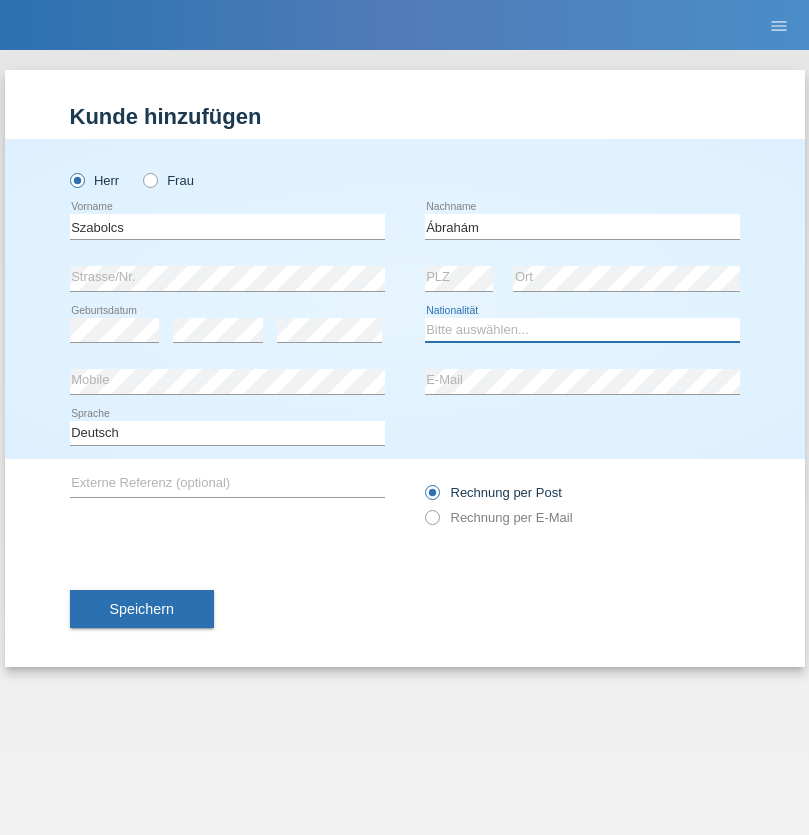 select on "HU" 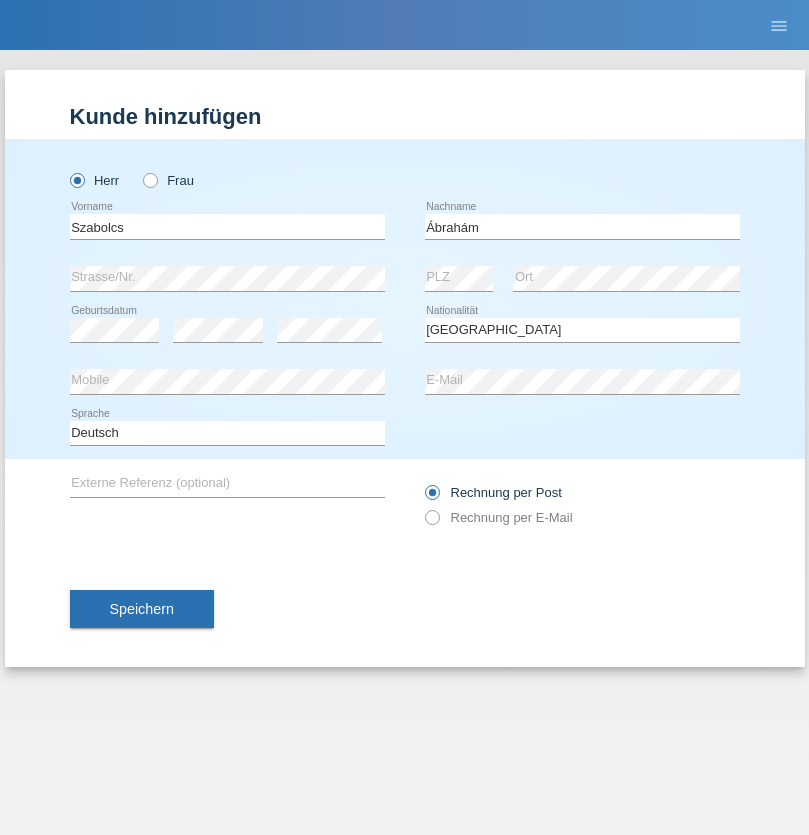 select on "C" 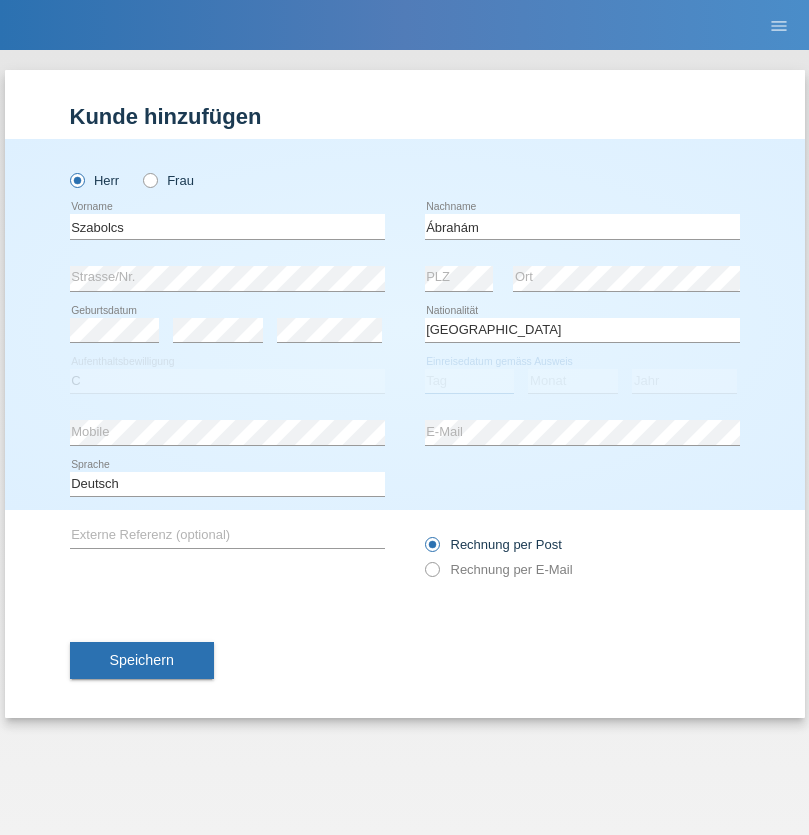 select on "09" 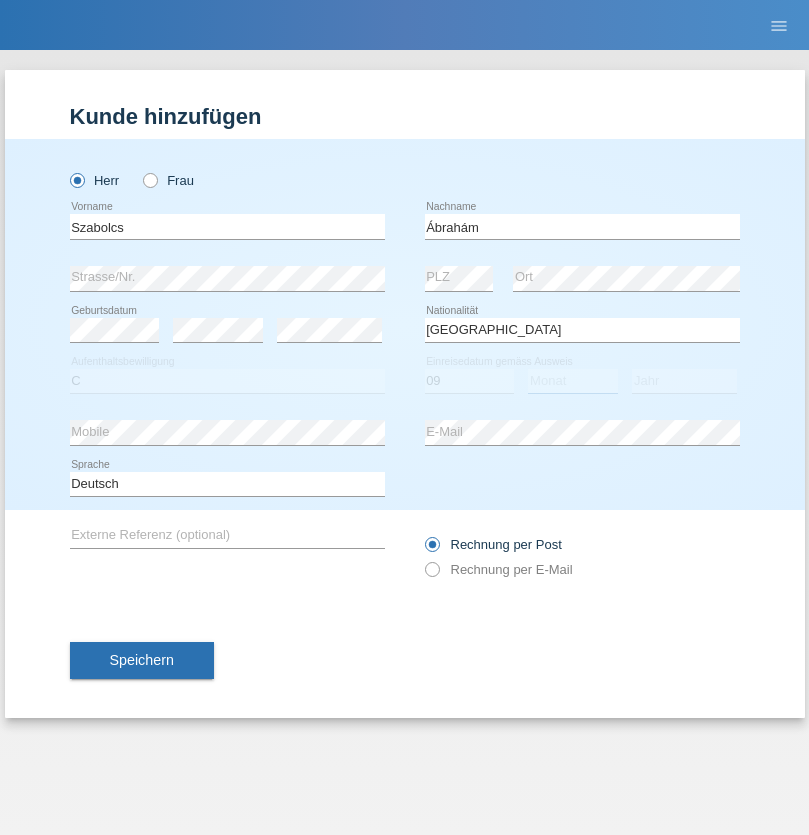 select on "12" 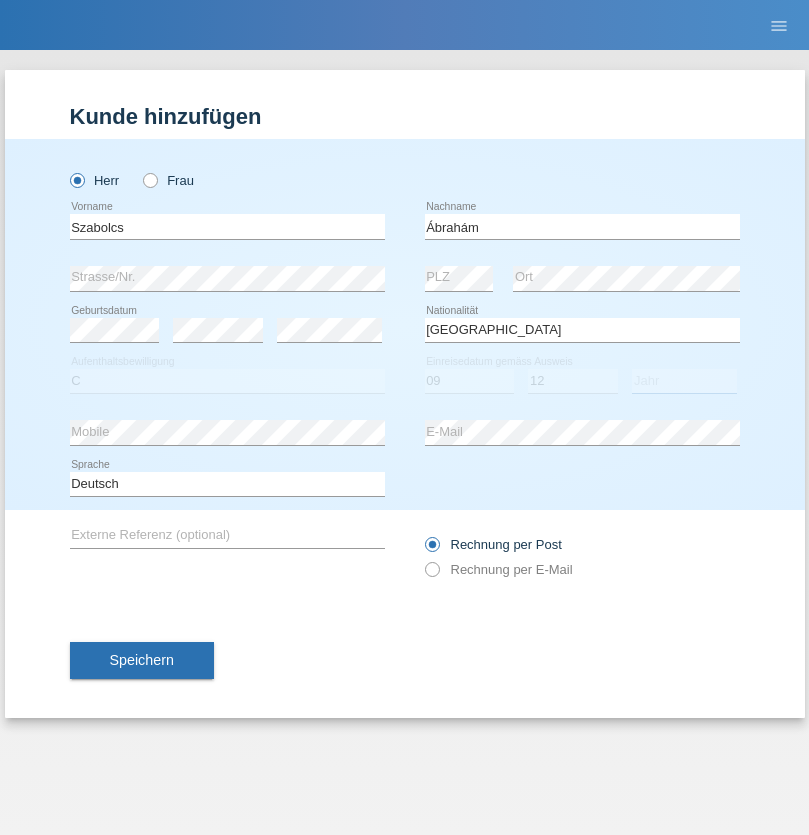 select on "2021" 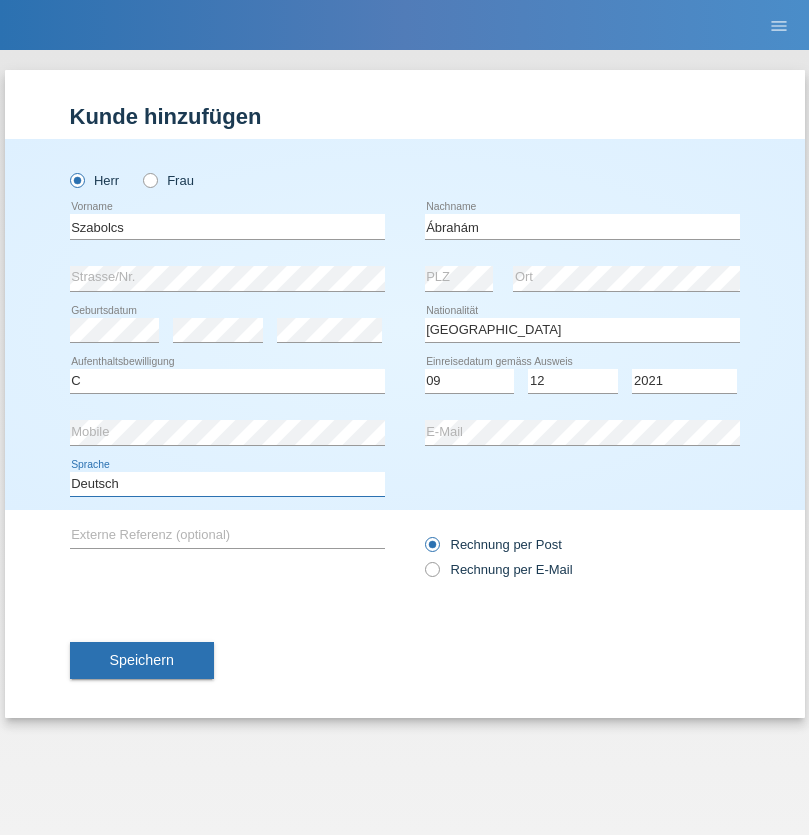 select on "en" 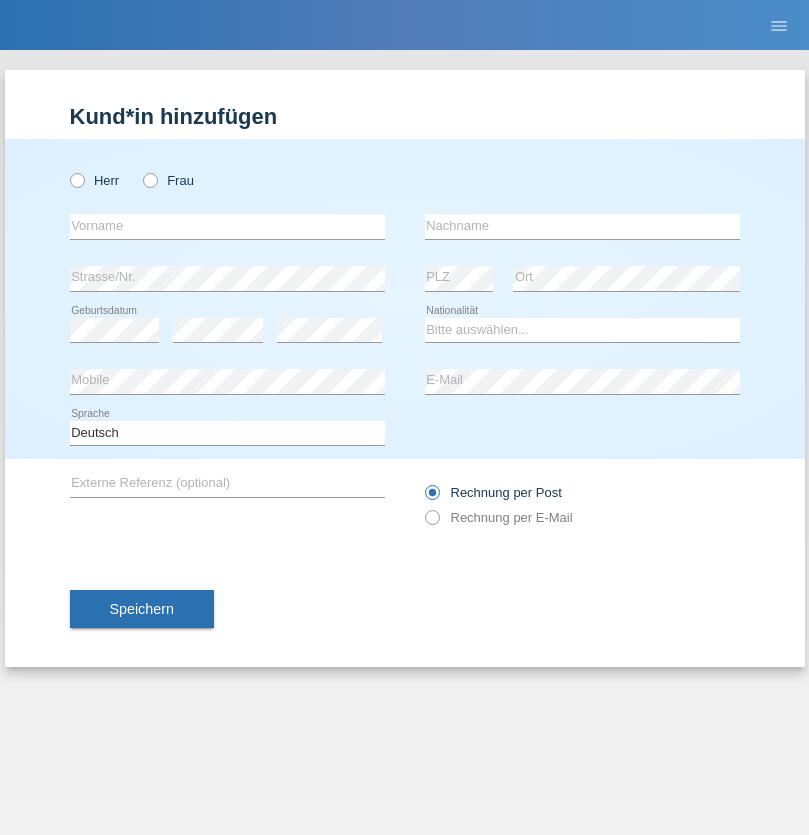 scroll, scrollTop: 0, scrollLeft: 0, axis: both 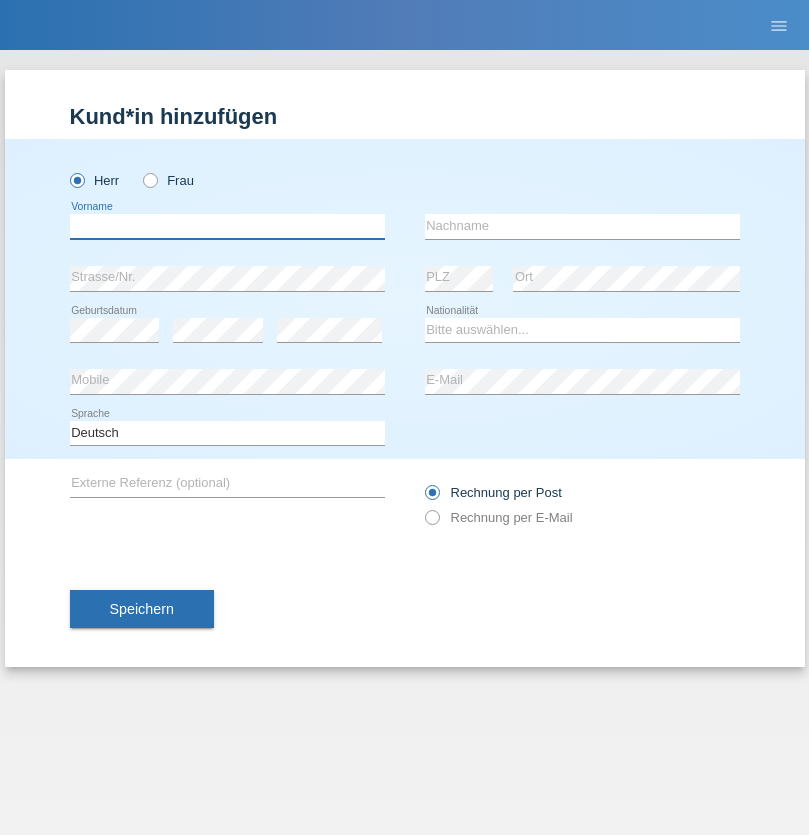 click at bounding box center (227, 226) 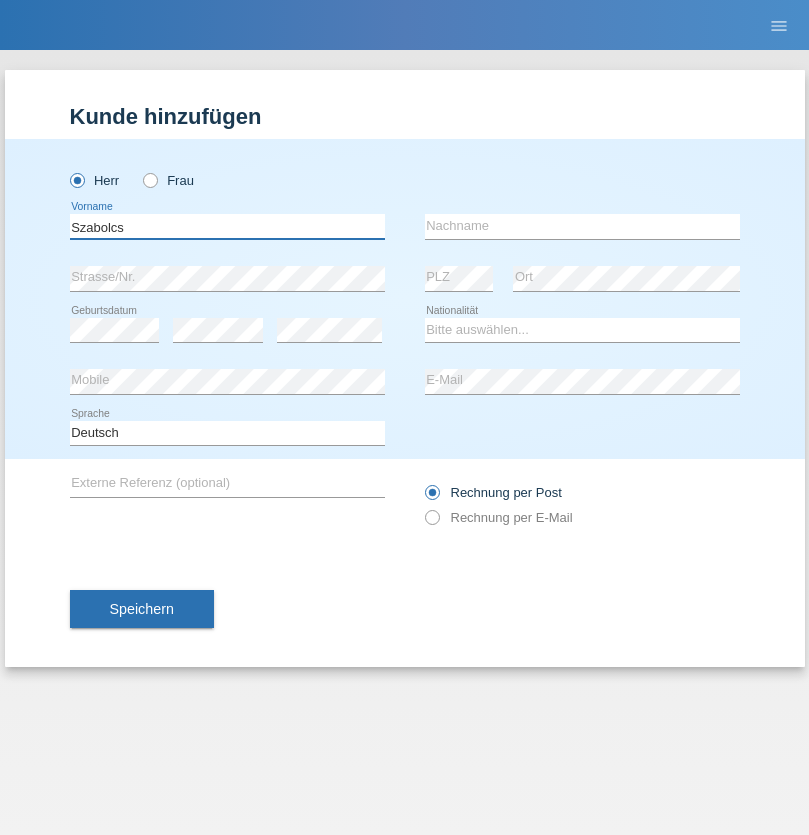 type on "Szabolcs" 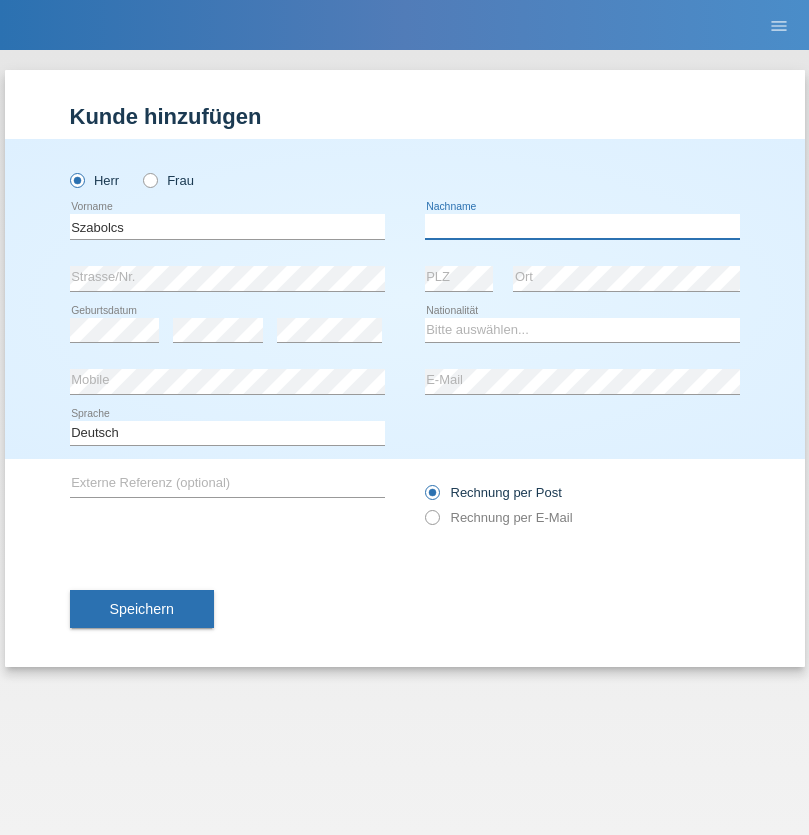 click at bounding box center (582, 226) 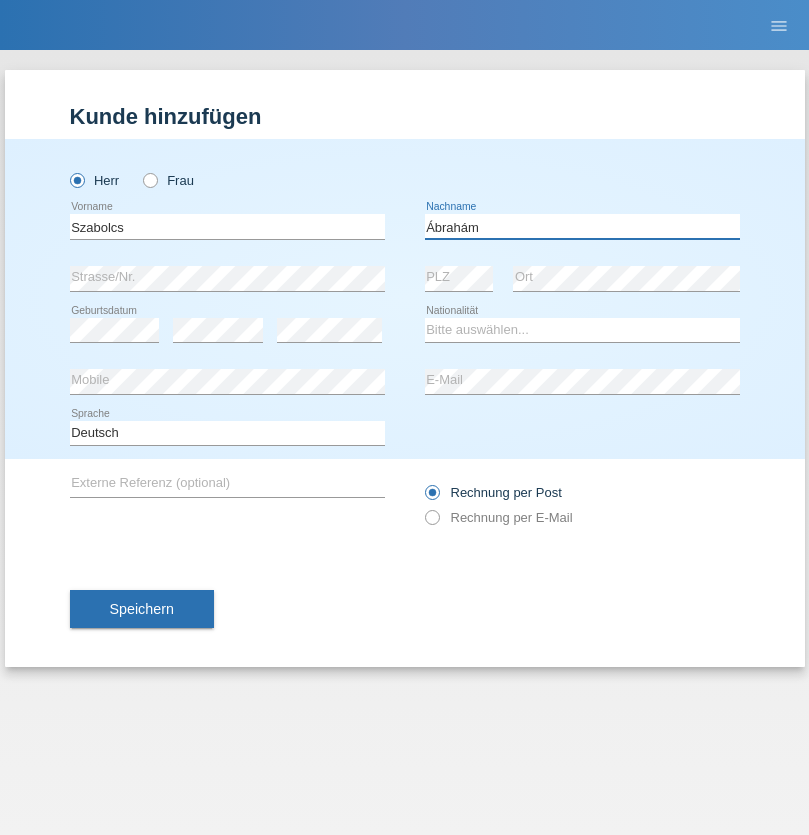 type on "Ábrahám" 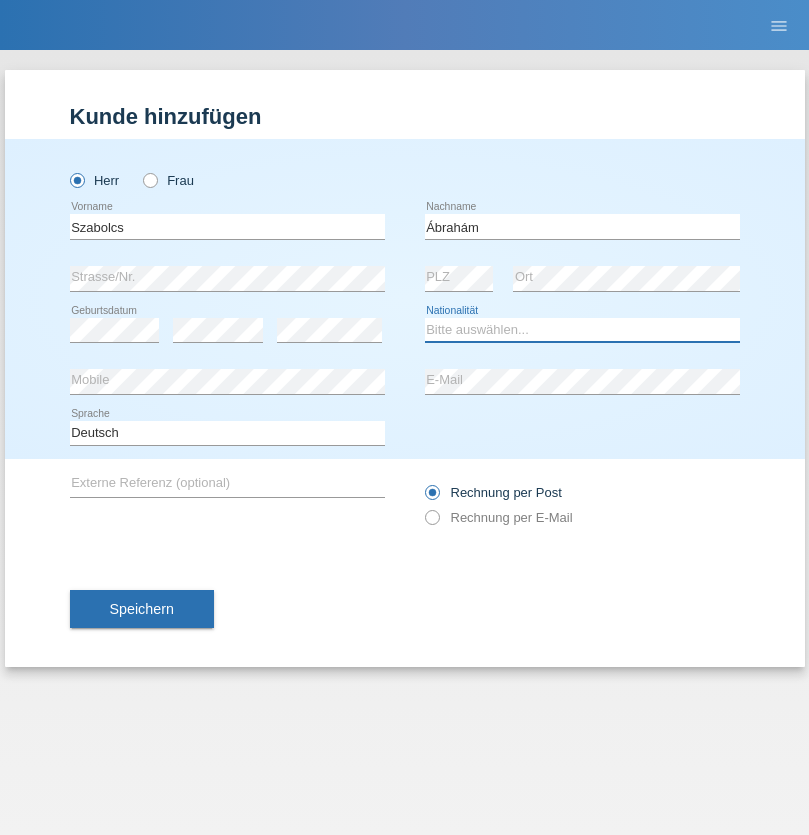select on "HU" 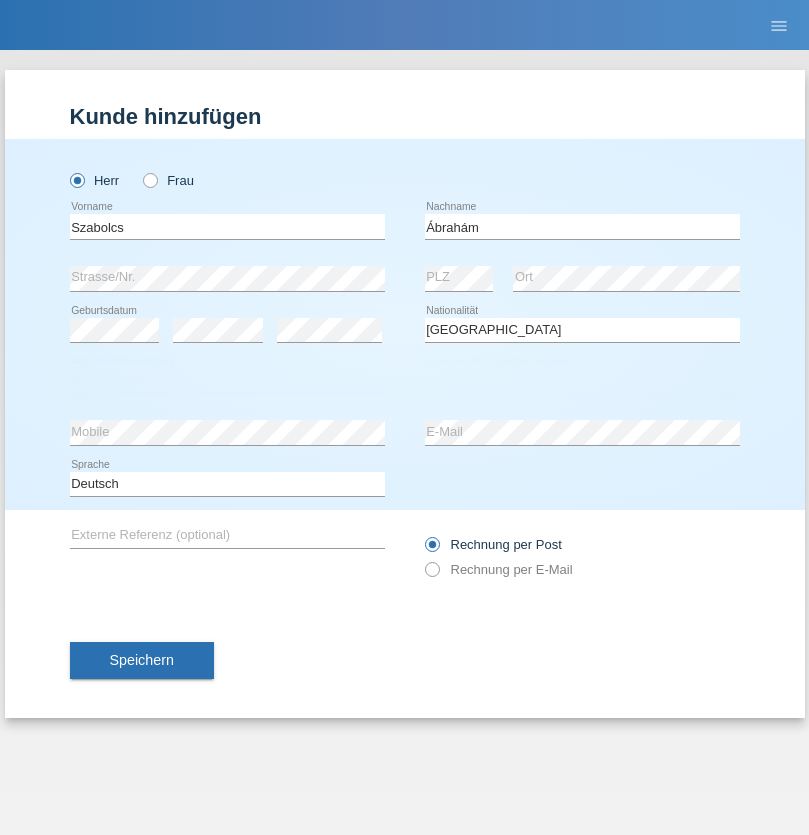 select on "C" 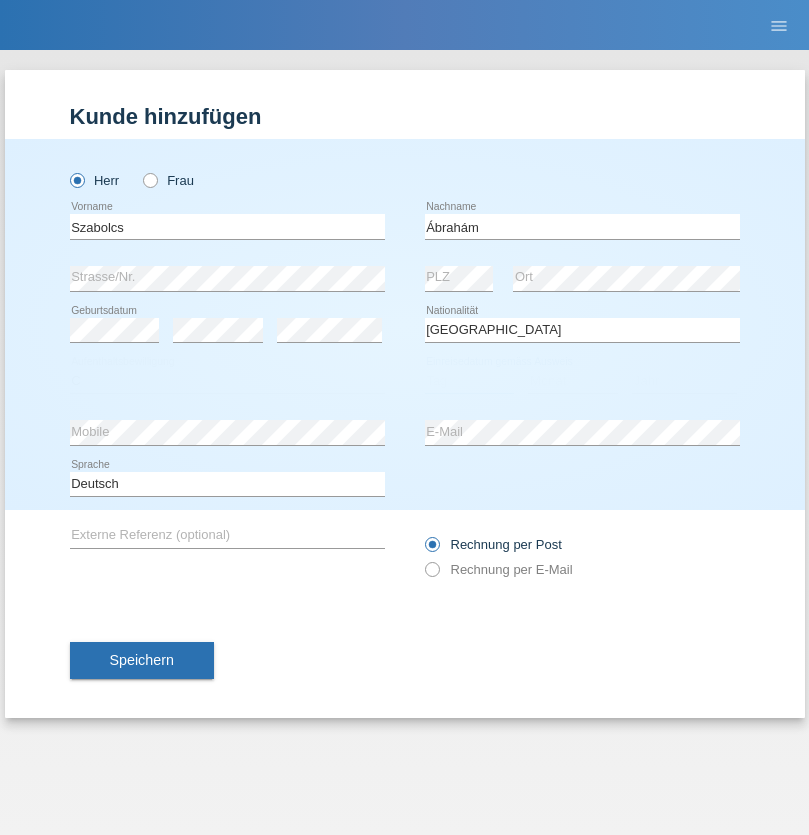 select on "09" 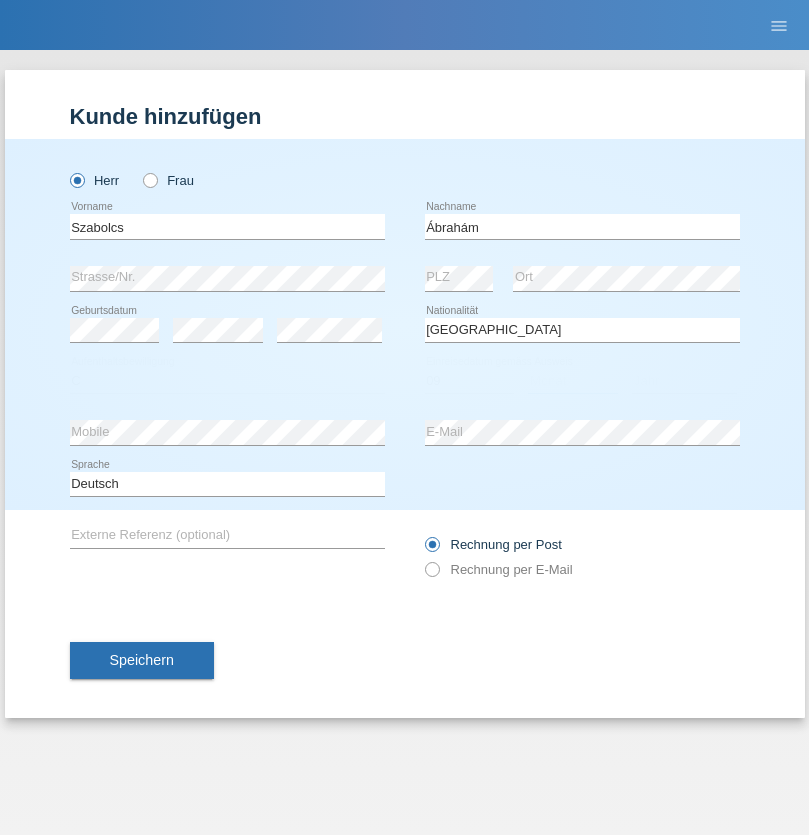 select on "12" 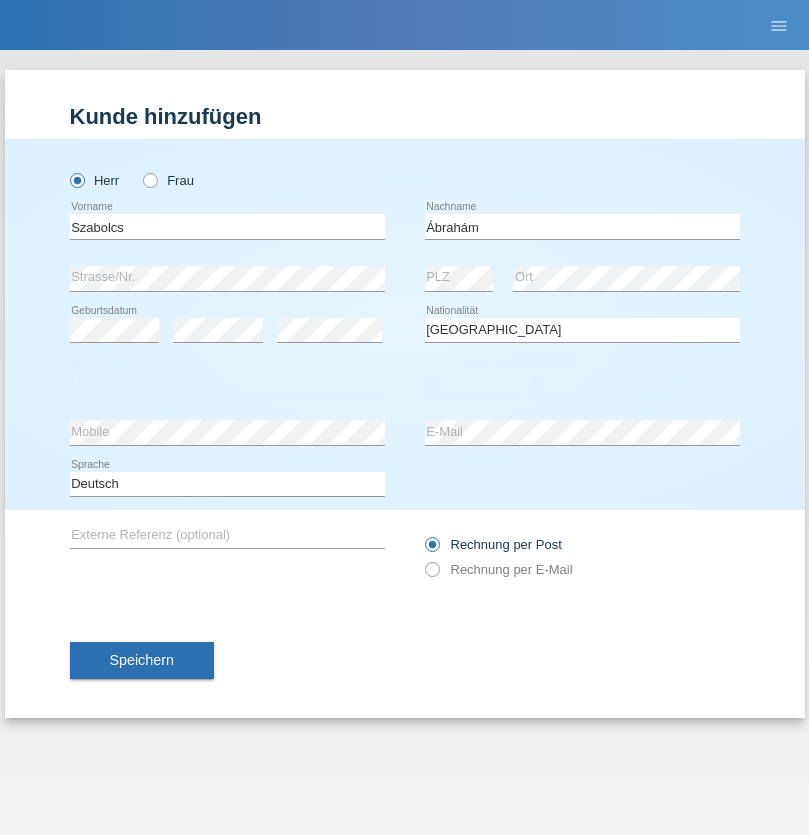 select on "2021" 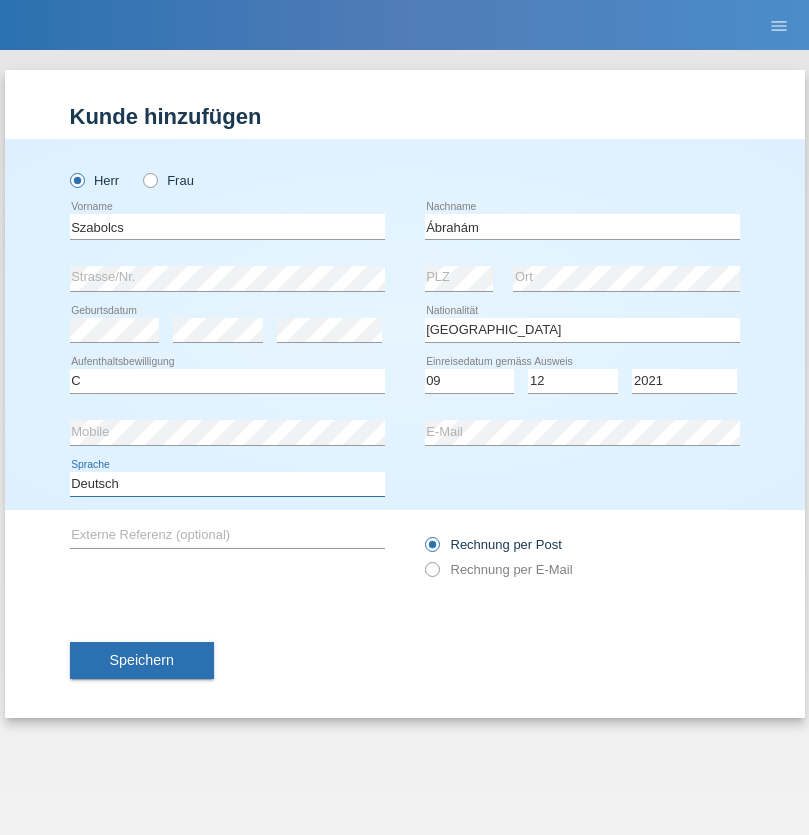 select on "en" 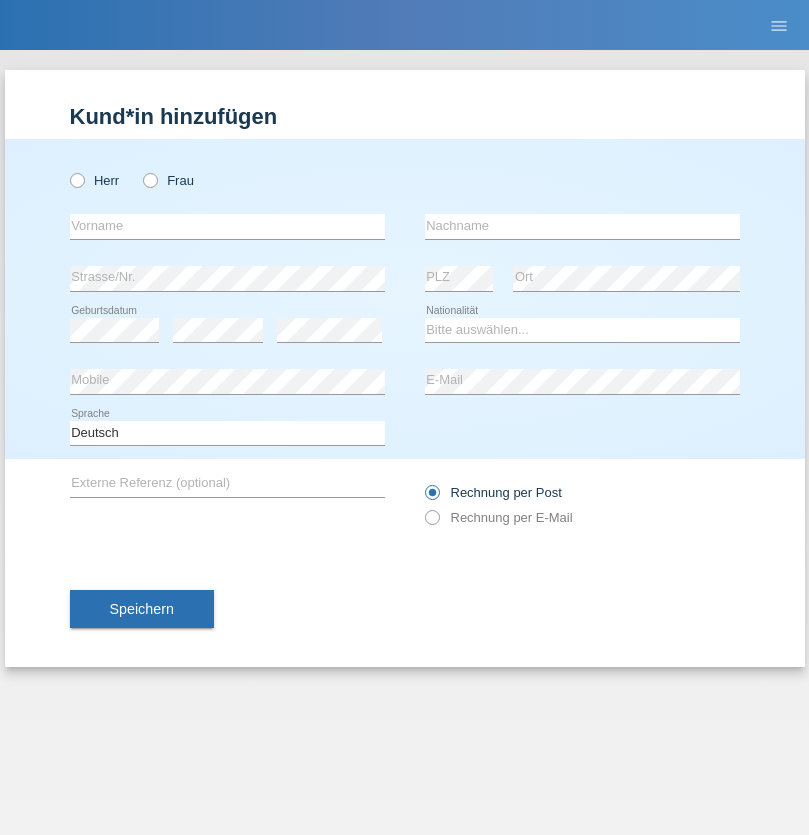 scroll, scrollTop: 0, scrollLeft: 0, axis: both 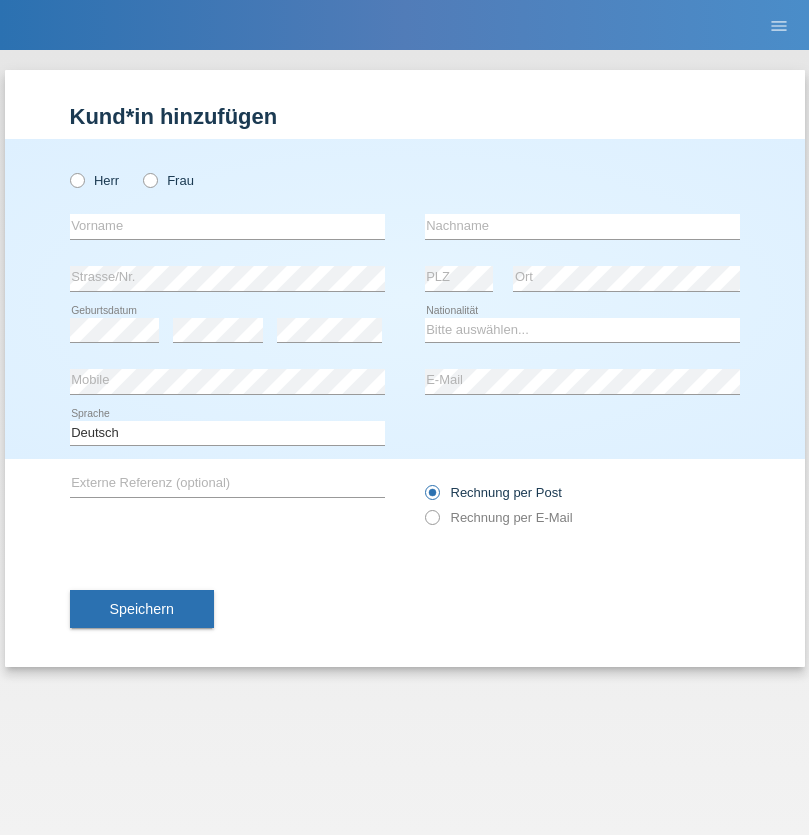 radio on "true" 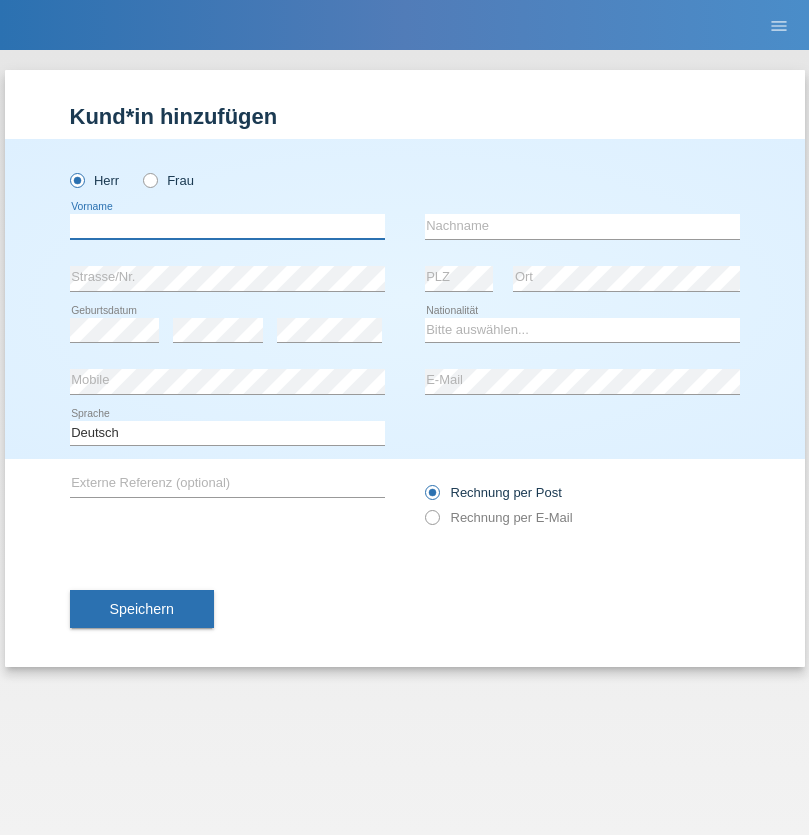 click at bounding box center (227, 226) 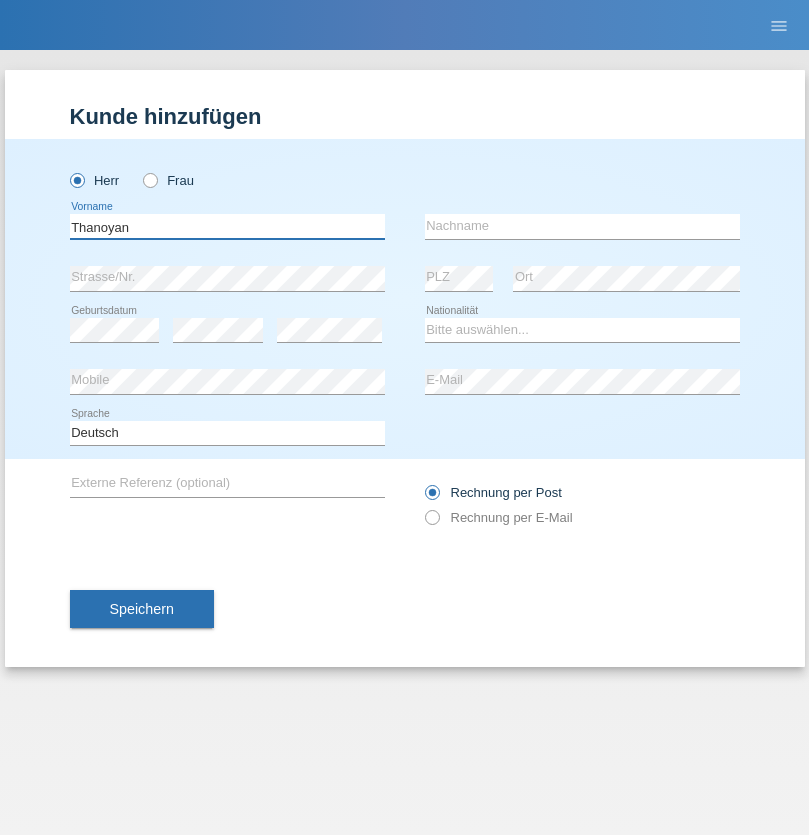 type on "Thanoyan" 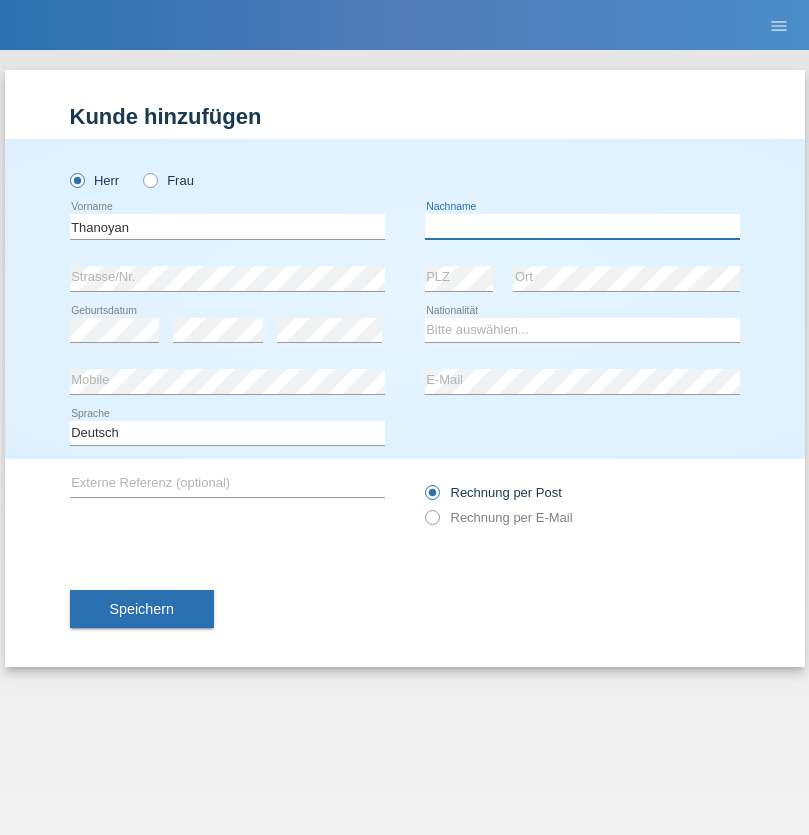 click at bounding box center [582, 226] 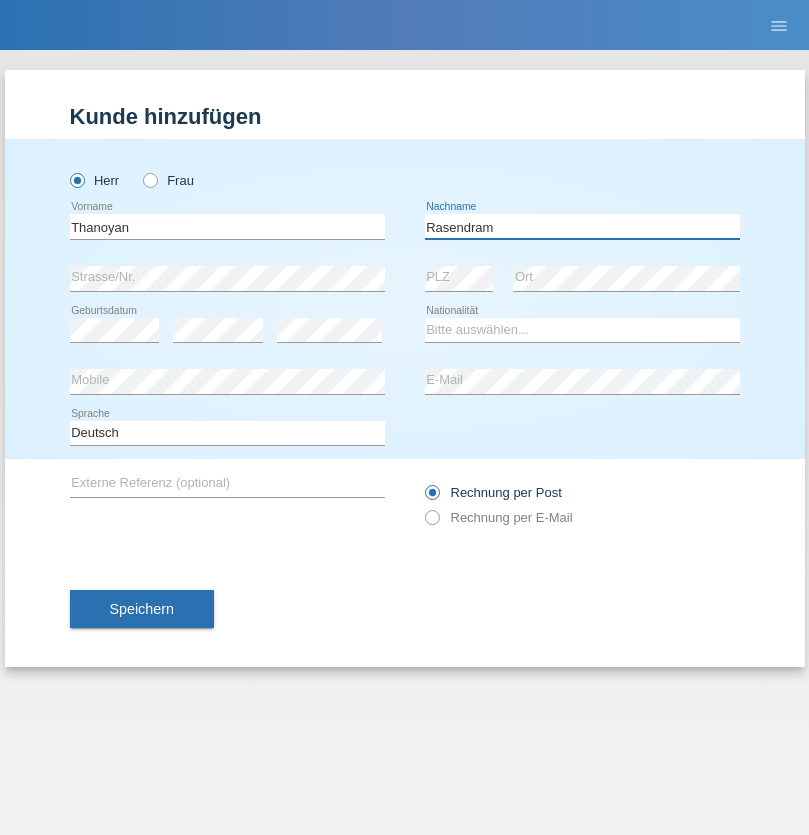 type on "Rasendram" 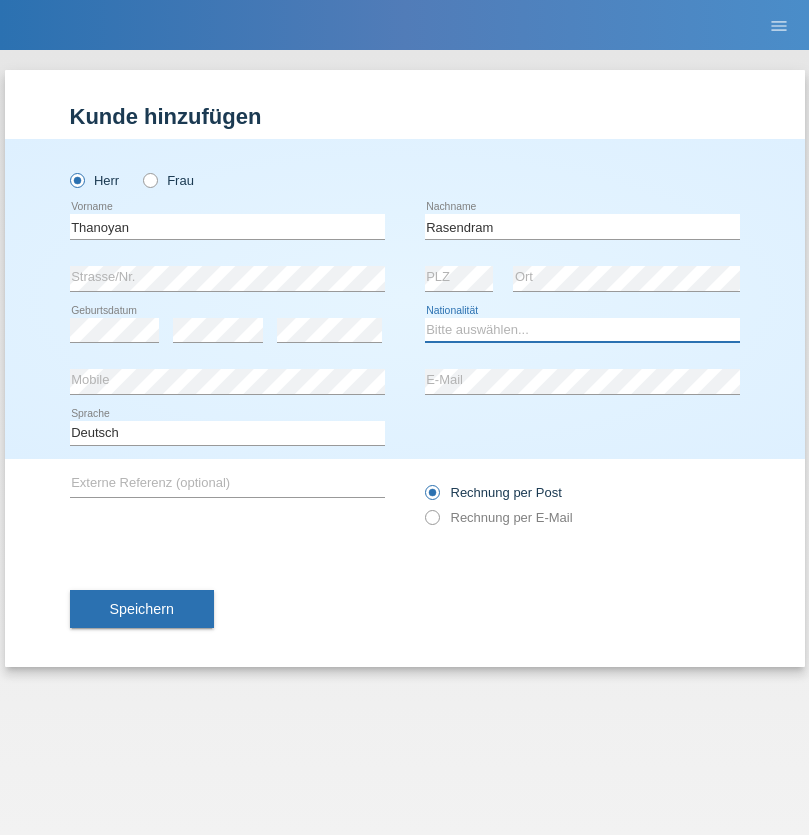 select on "LK" 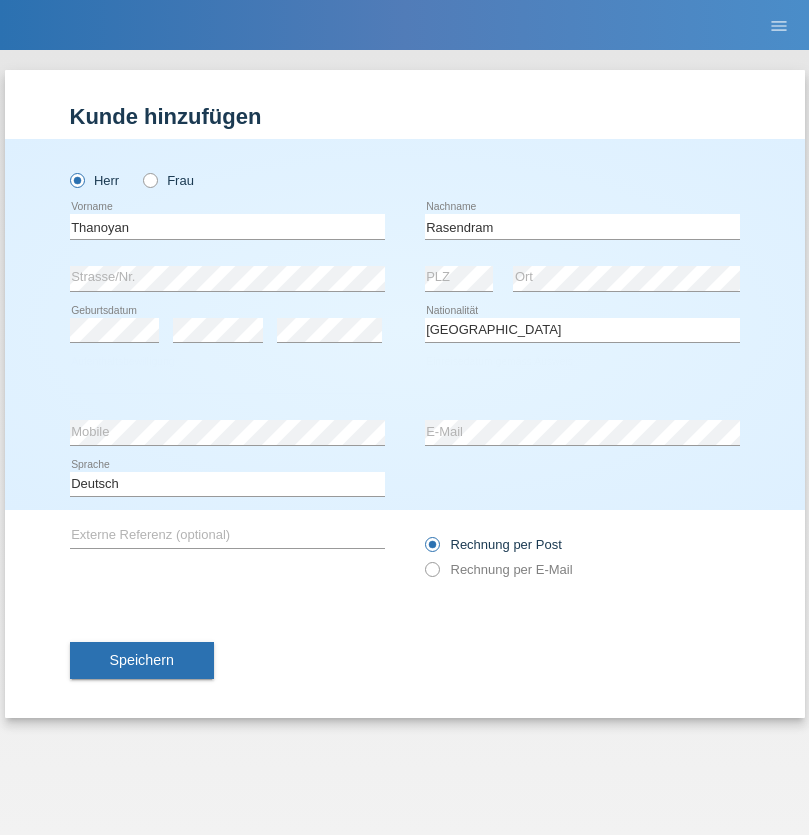 select on "C" 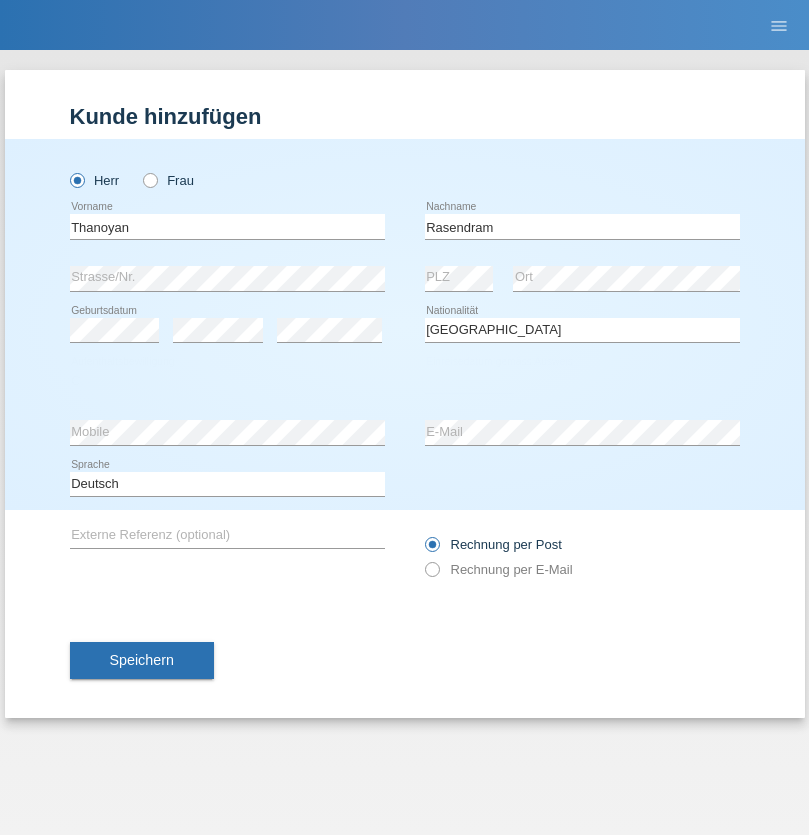 select on "23" 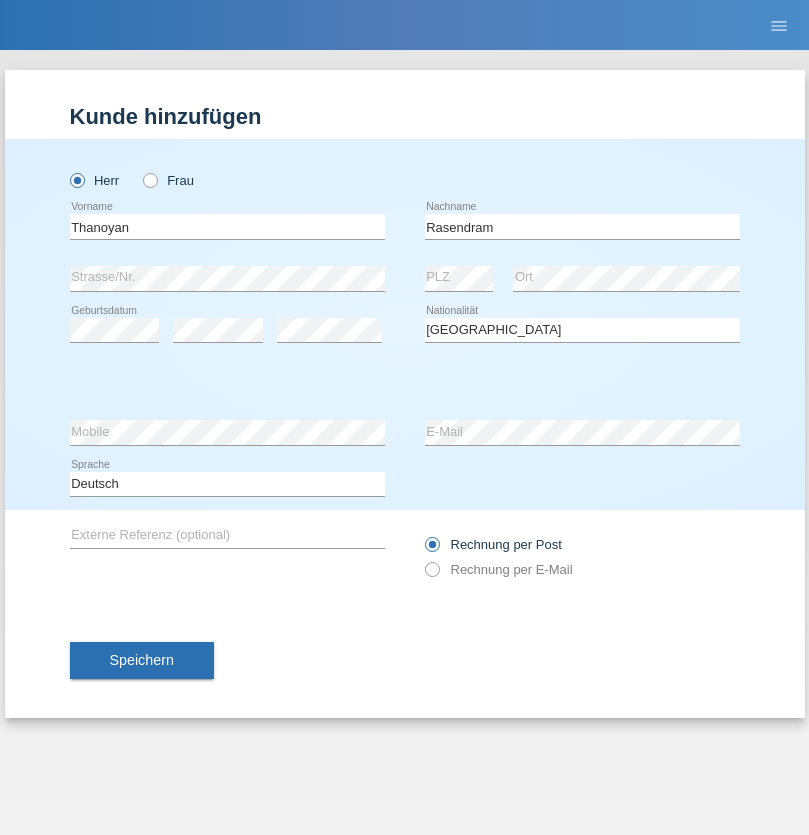 select on "02" 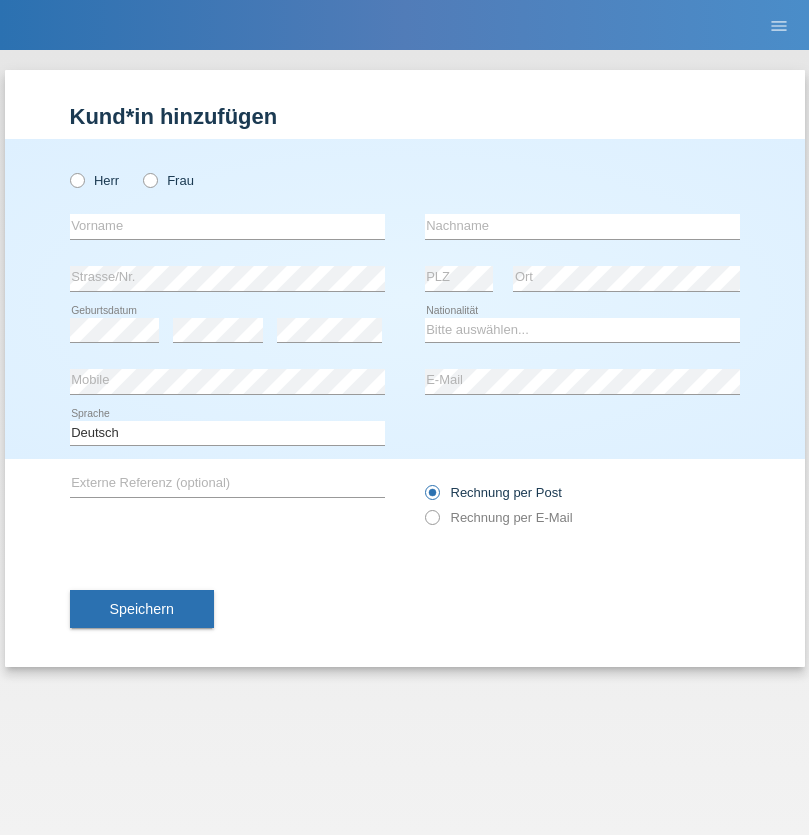 scroll, scrollTop: 0, scrollLeft: 0, axis: both 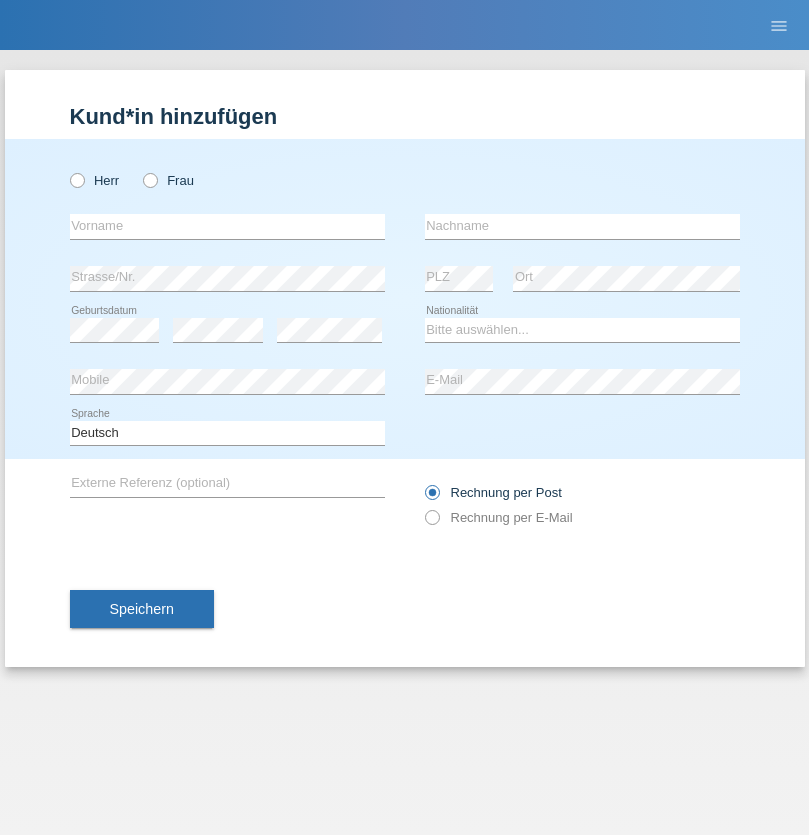 radio on "true" 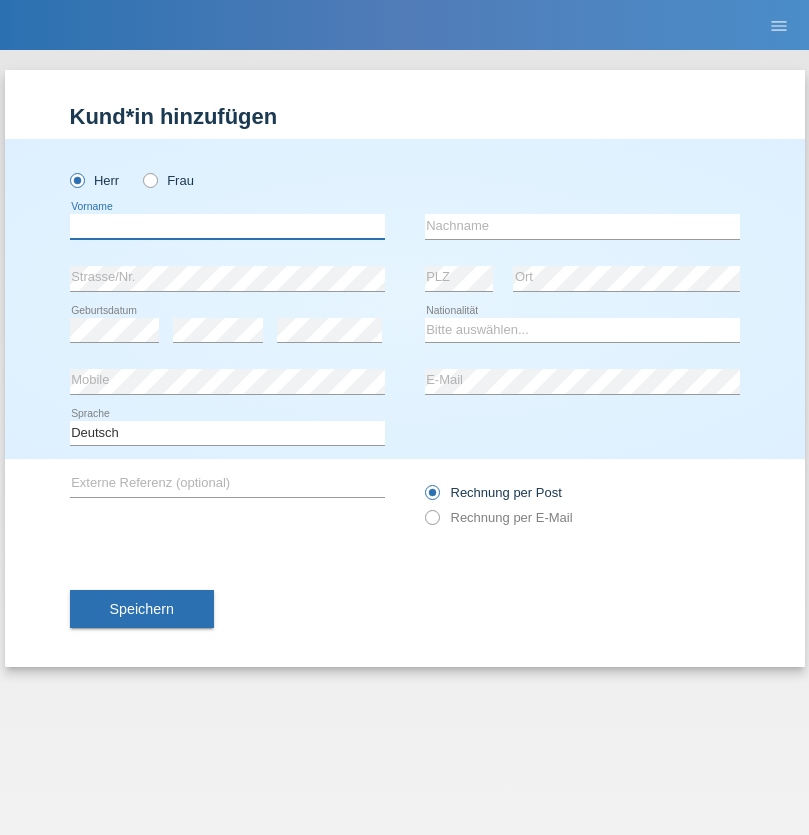 click at bounding box center (227, 226) 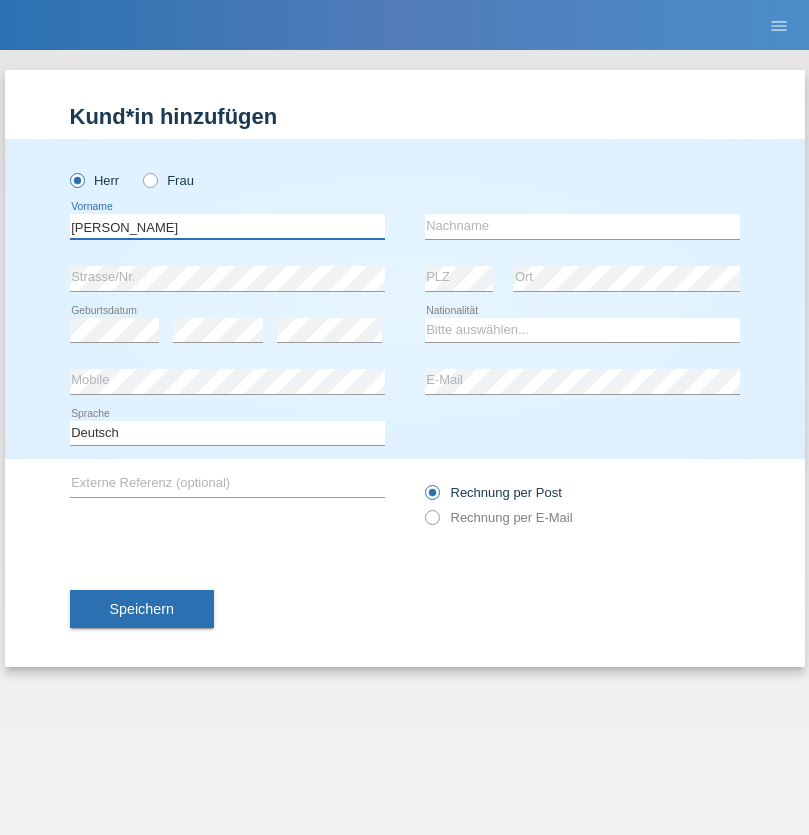 type on "[PERSON_NAME]" 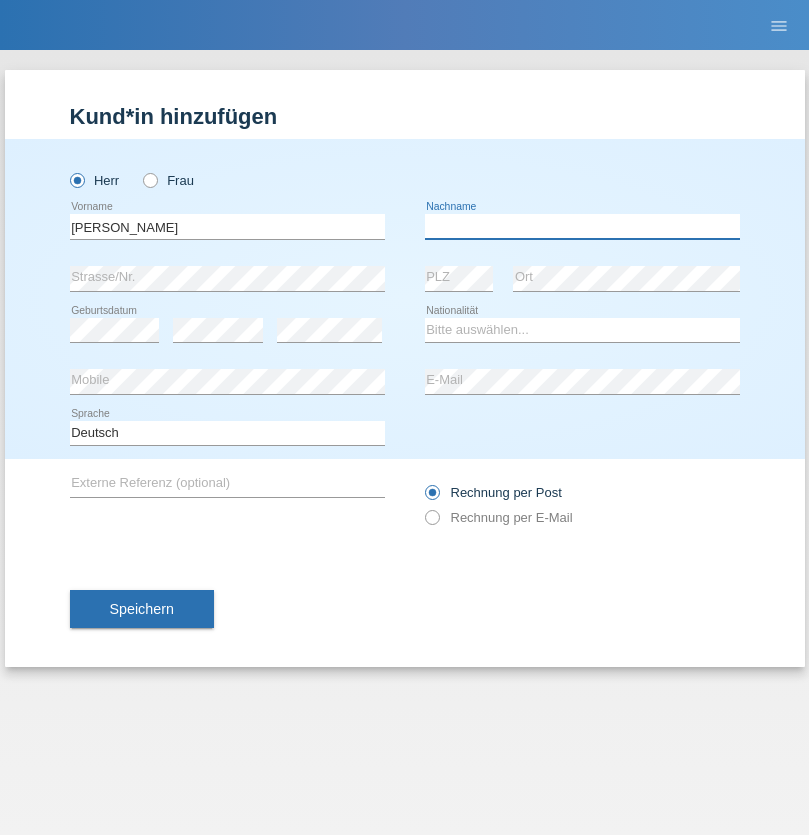 click at bounding box center (582, 226) 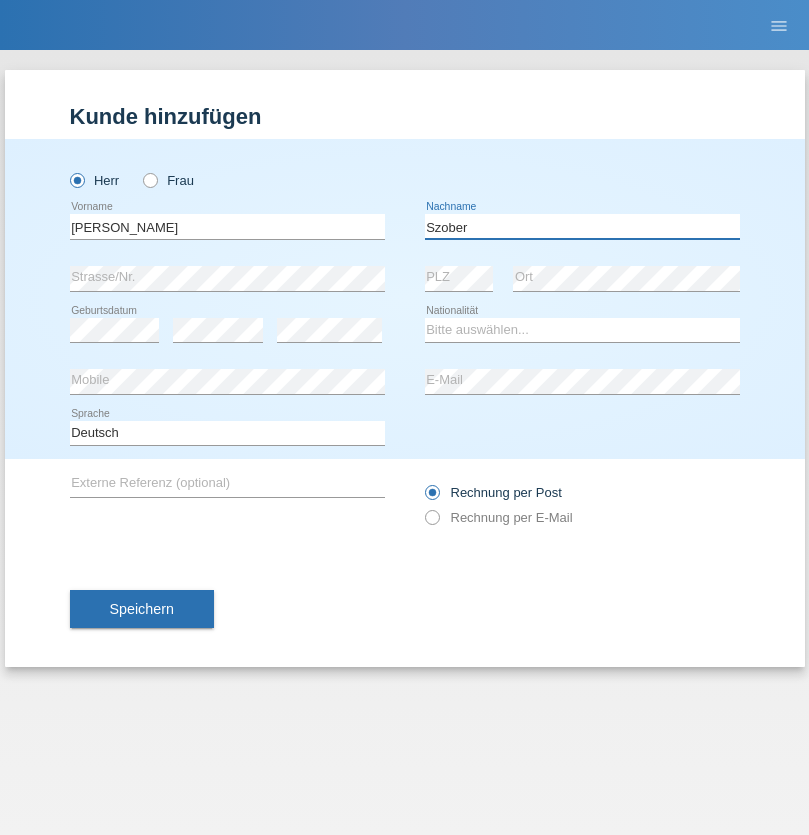 type on "Szober" 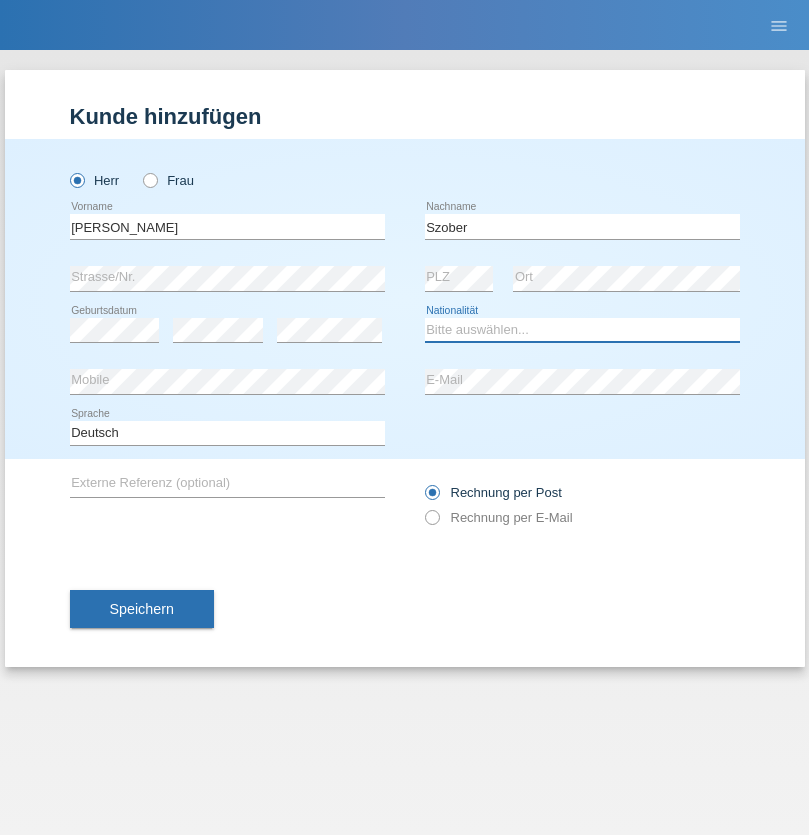 select on "PL" 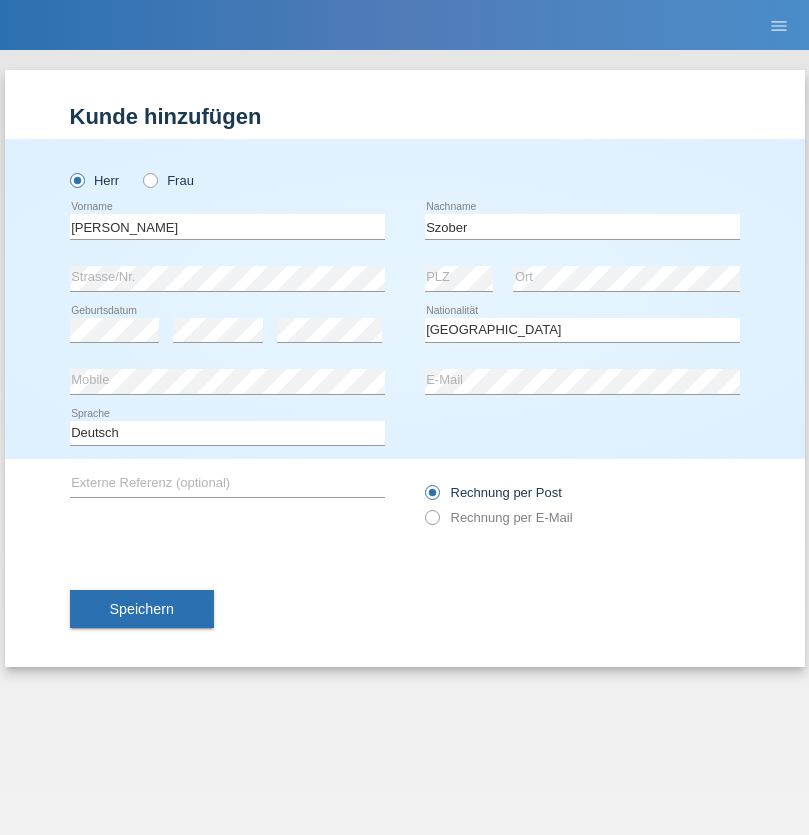 select on "C" 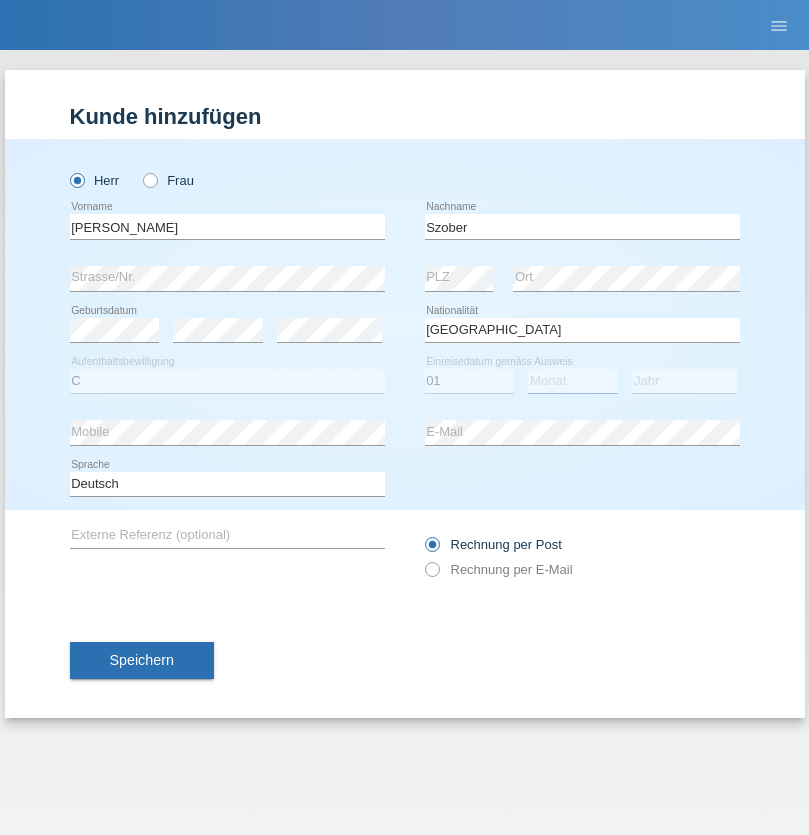 select on "05" 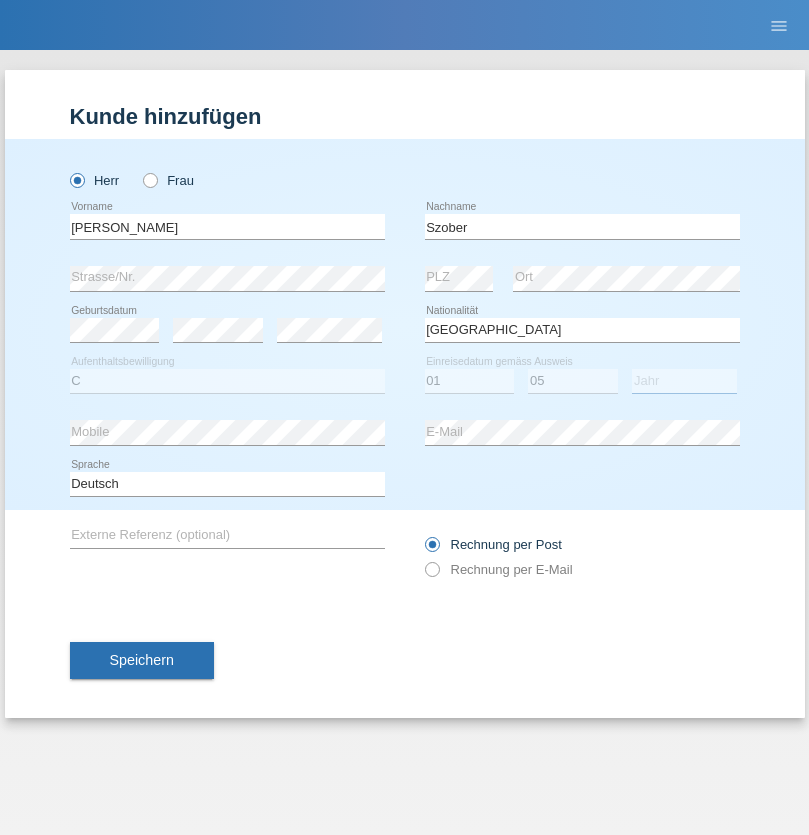 select on "2021" 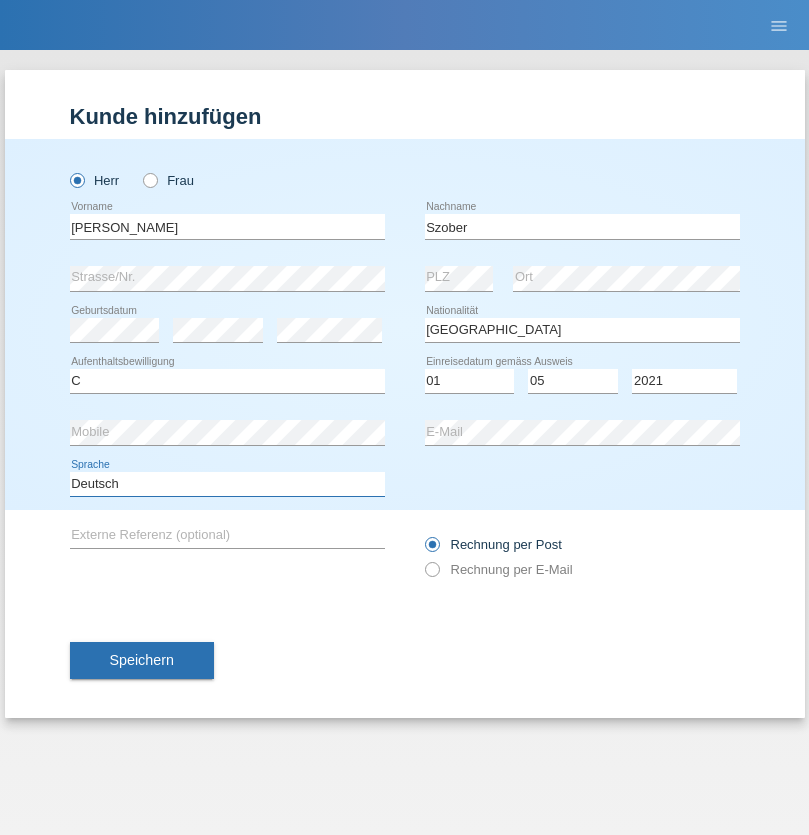 select on "en" 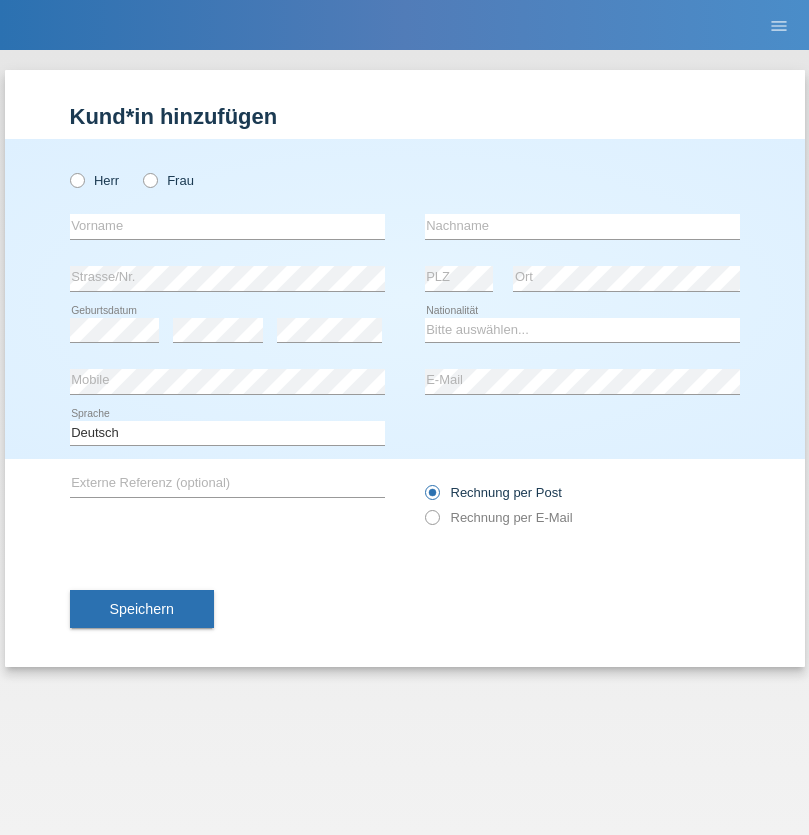 scroll, scrollTop: 0, scrollLeft: 0, axis: both 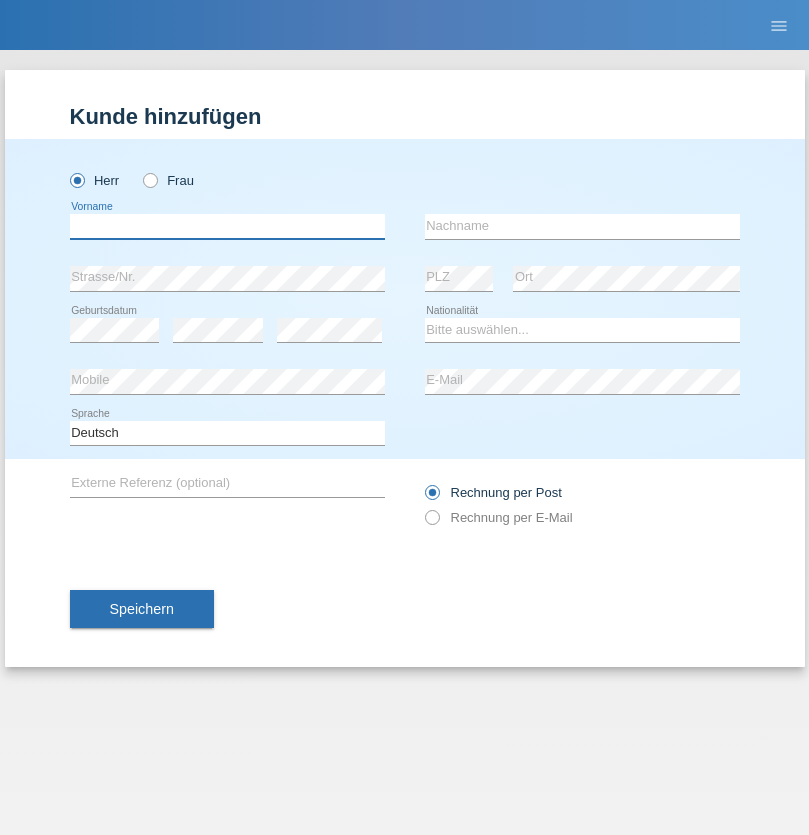 click at bounding box center (227, 226) 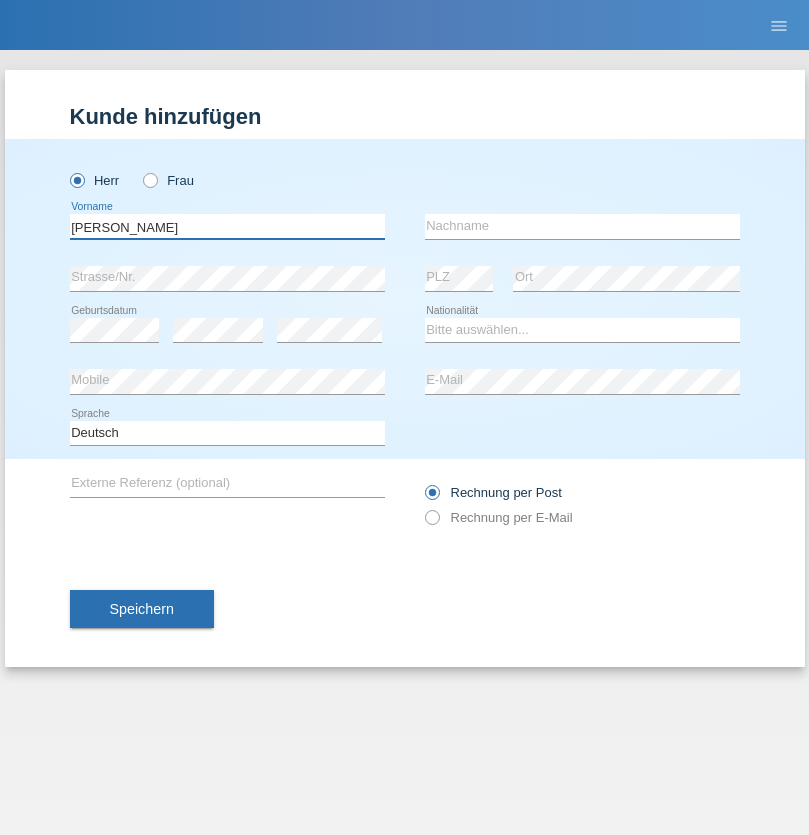 type on "[PERSON_NAME]" 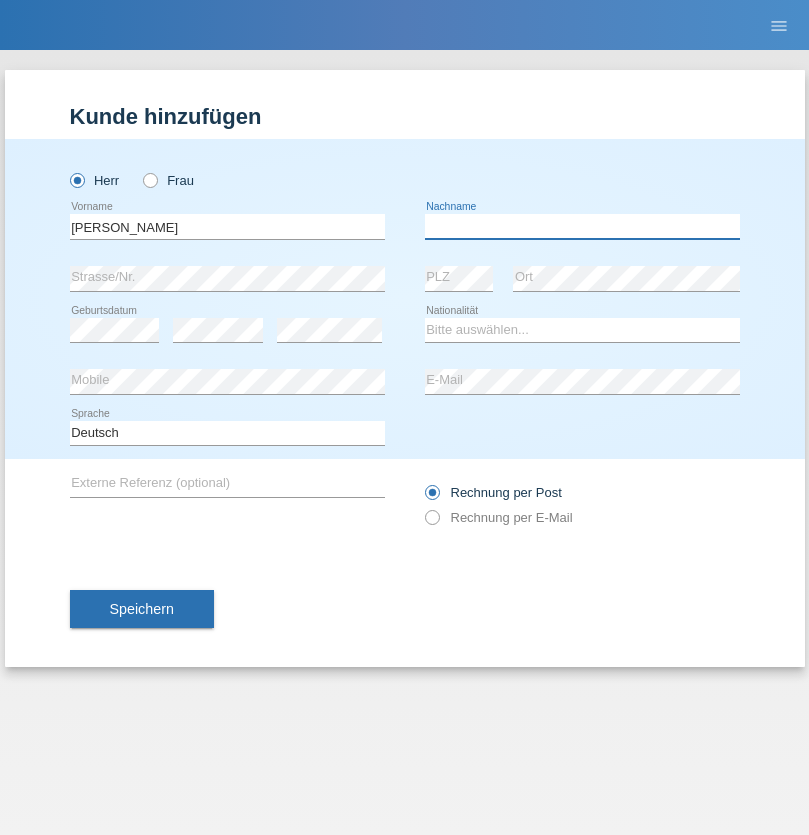 click at bounding box center [582, 226] 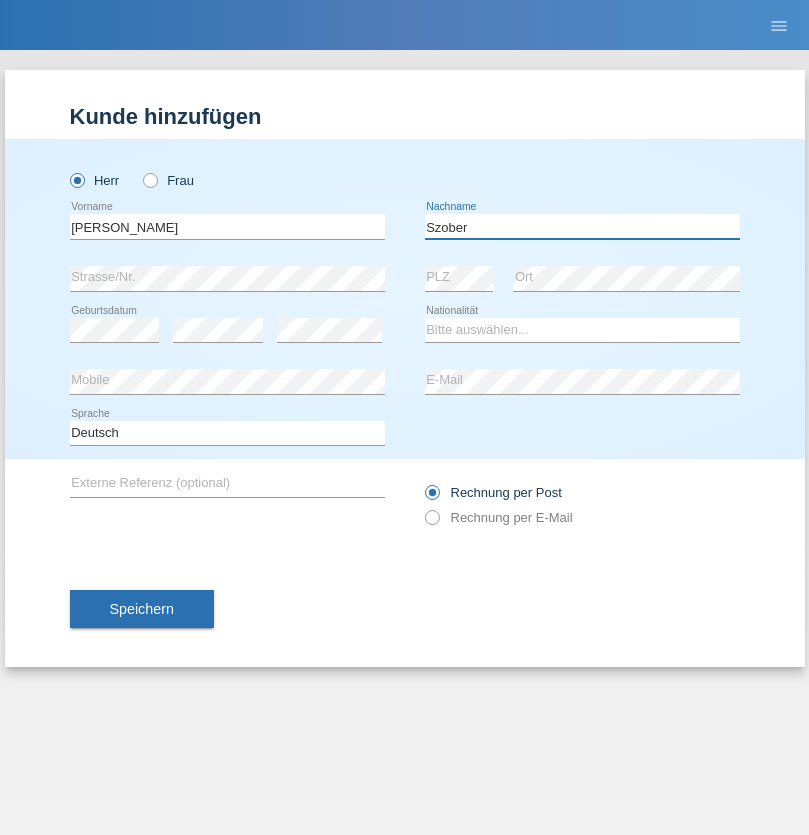 type on "Szober" 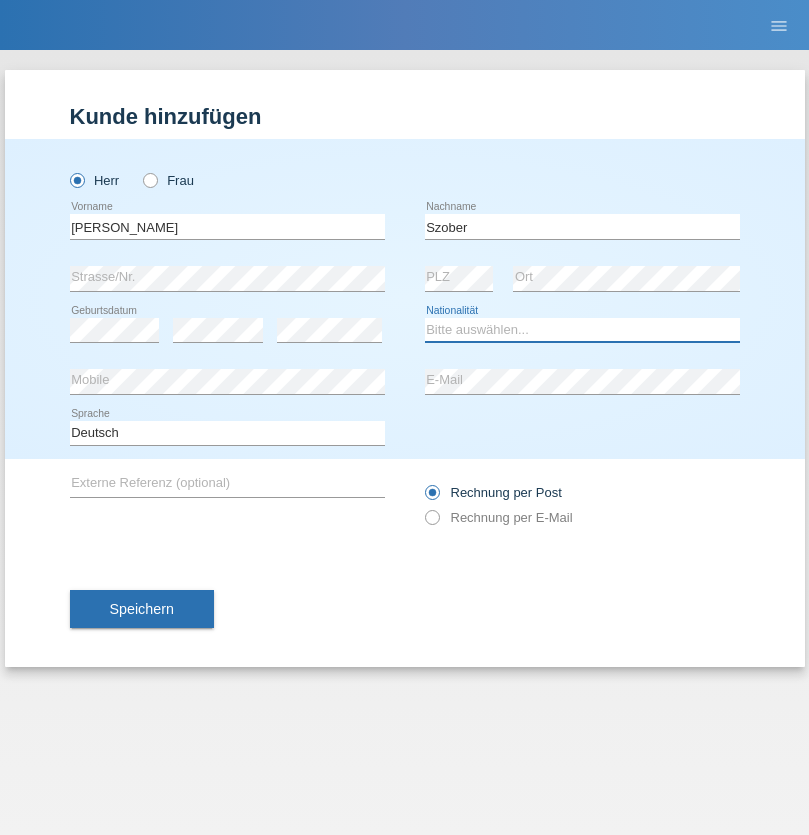 select on "PL" 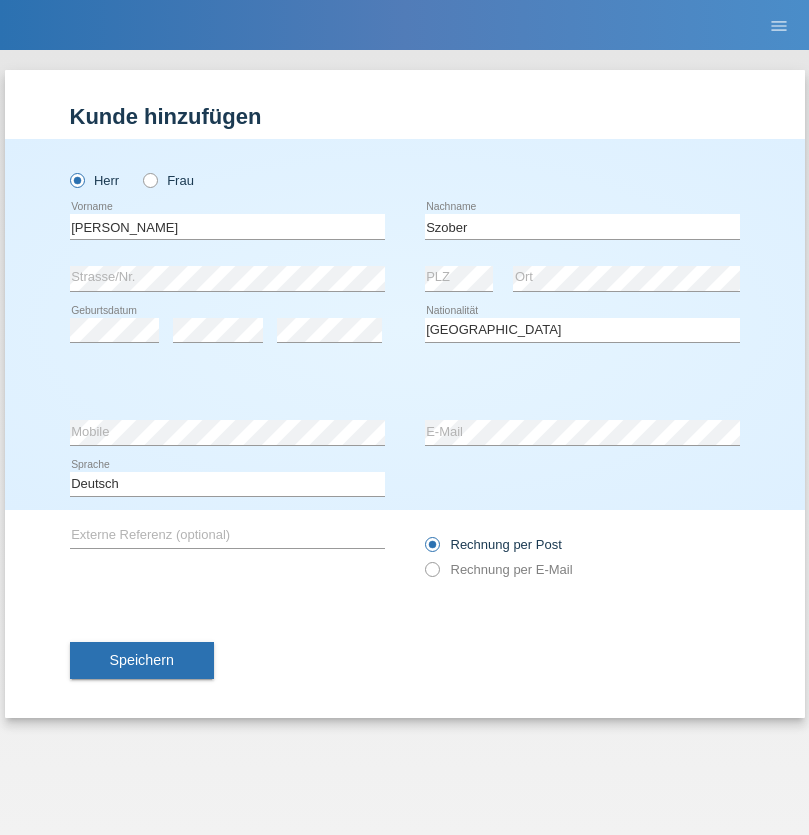 select on "C" 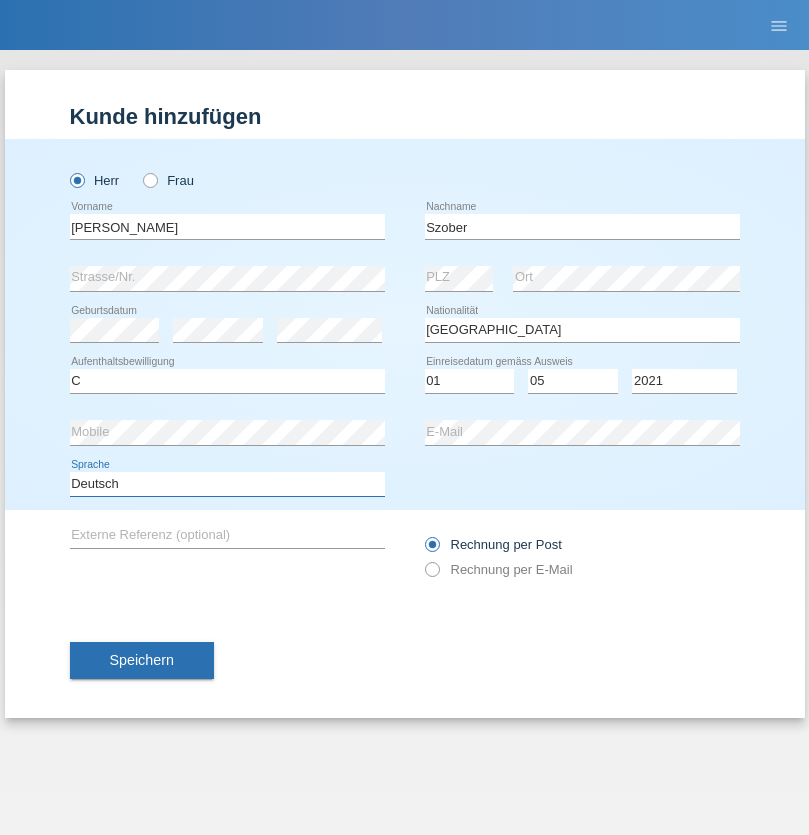 select on "en" 